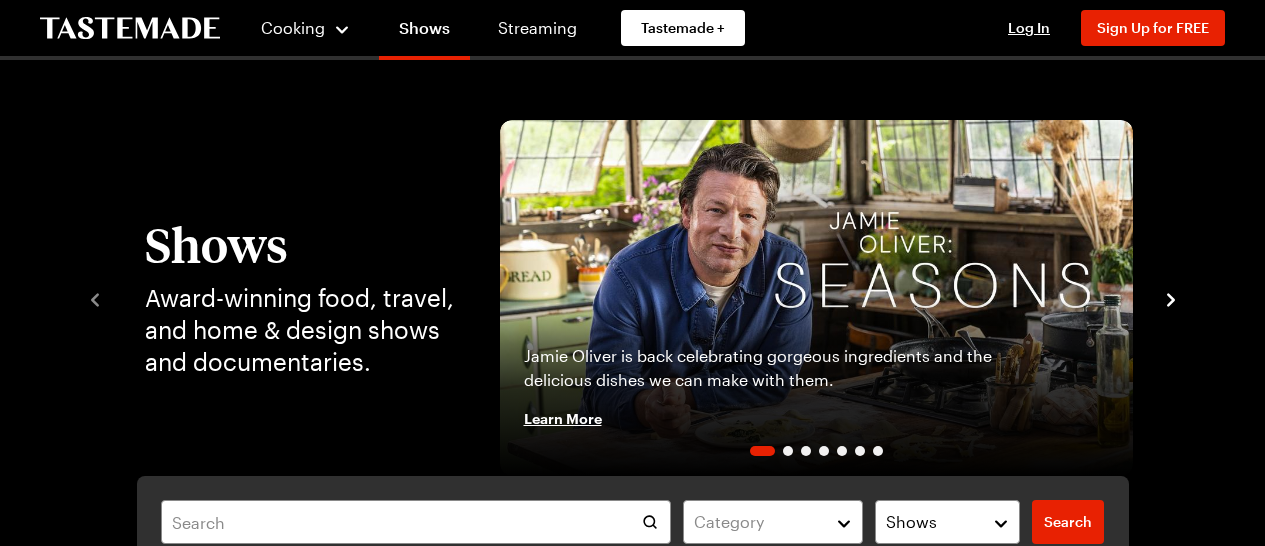 scroll, scrollTop: 0, scrollLeft: 0, axis: both 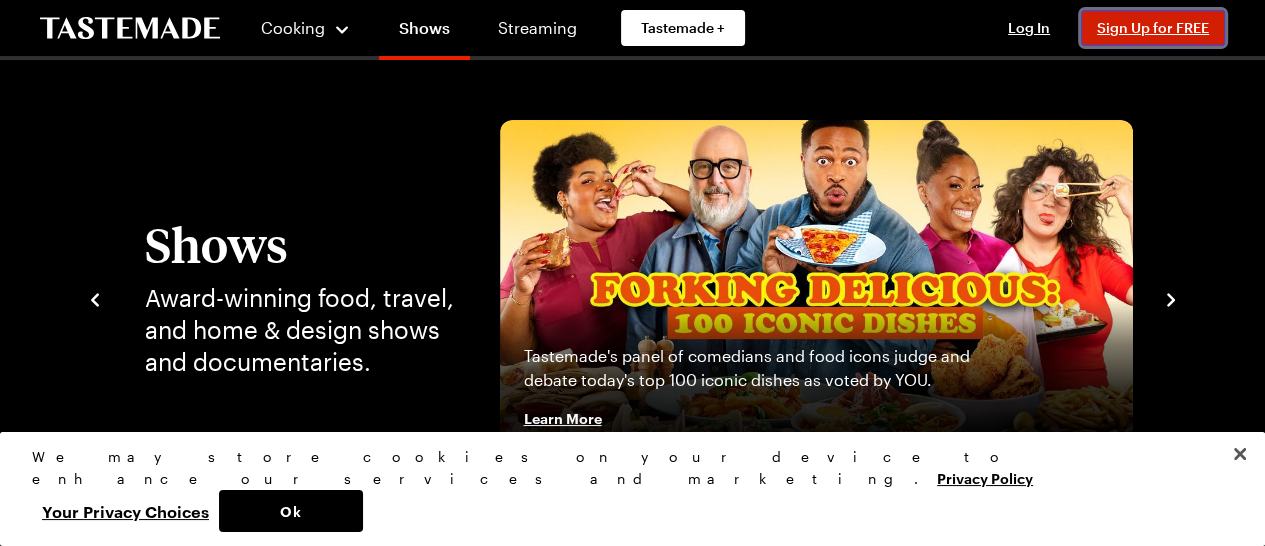 click on "Sign Up for FREE" at bounding box center [1153, 27] 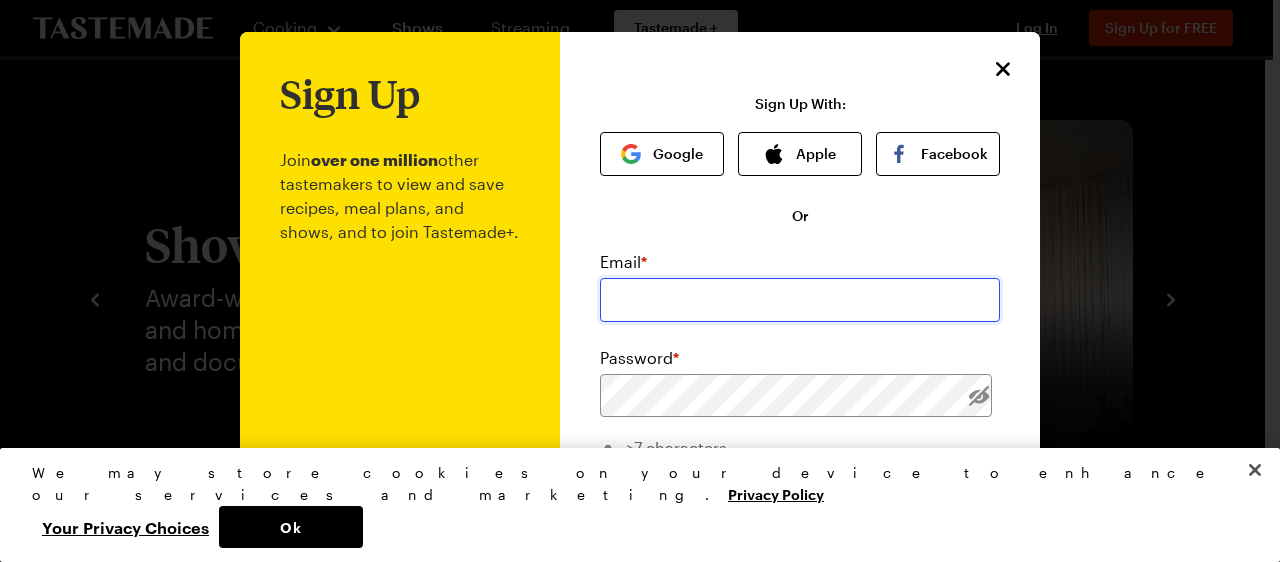 click at bounding box center (800, 300) 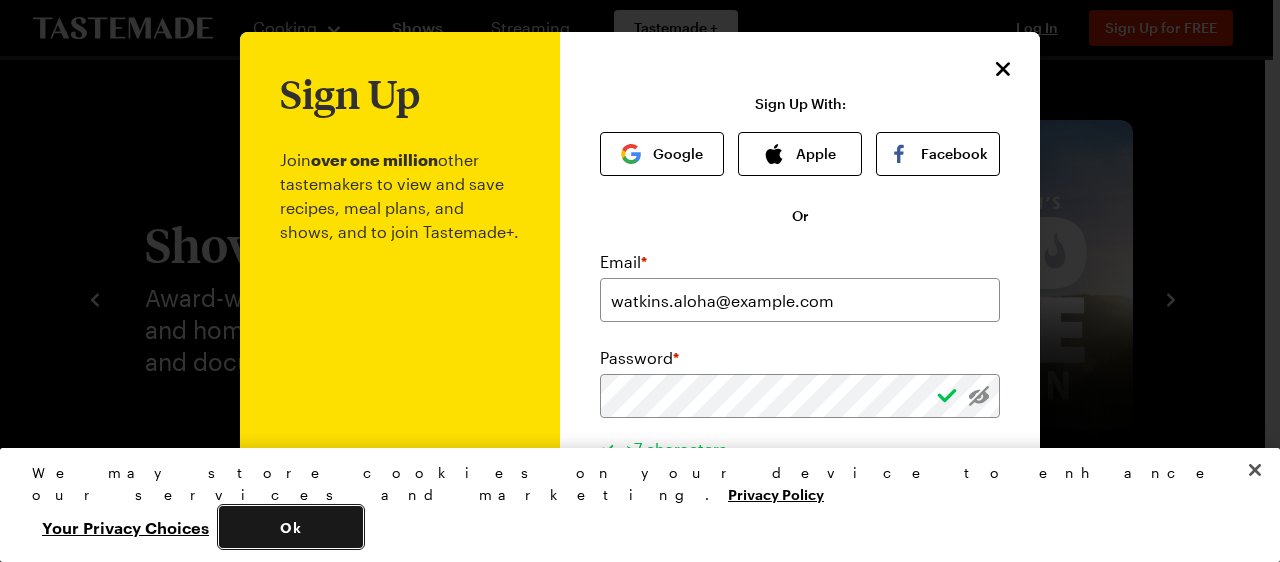 click on "Ok" at bounding box center (291, 527) 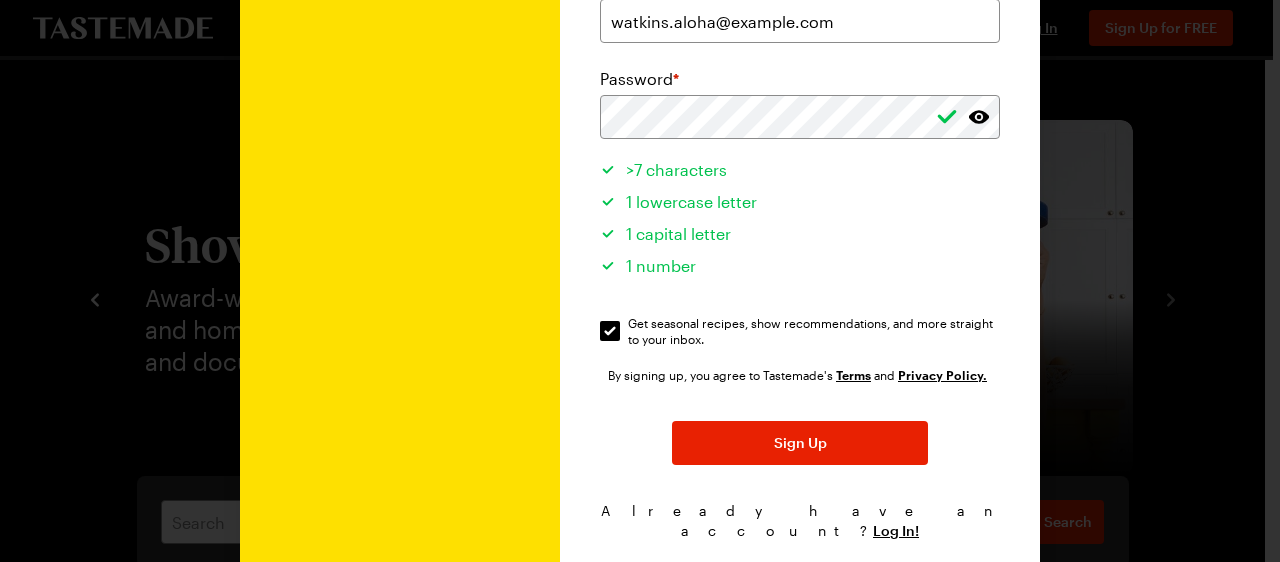 scroll, scrollTop: 240, scrollLeft: 0, axis: vertical 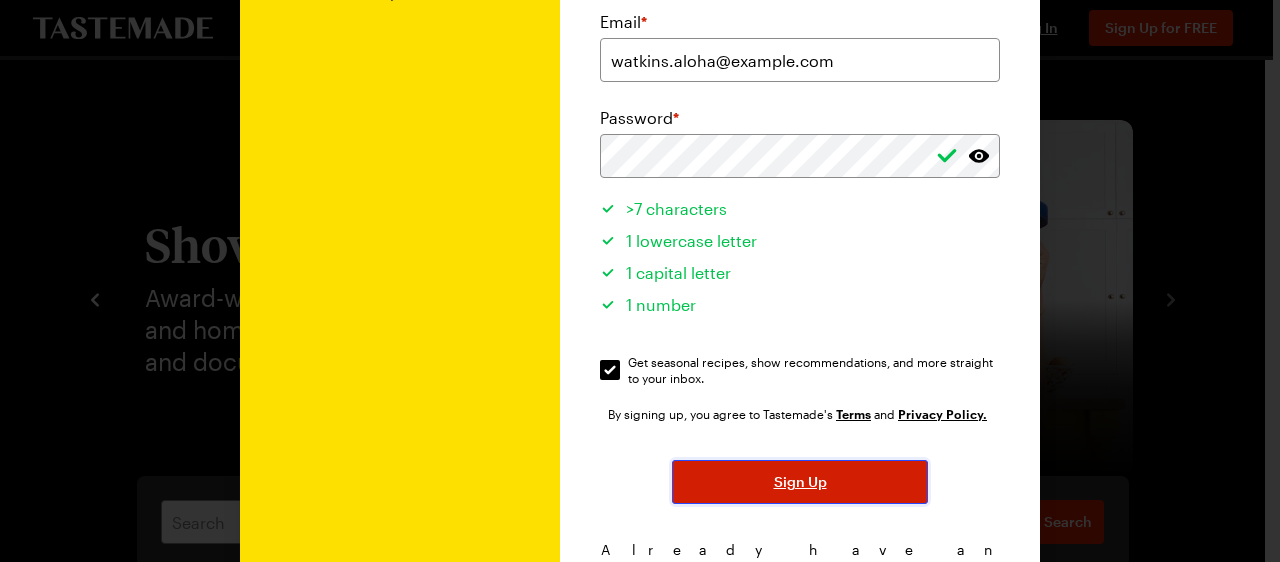 click on "Sign Up" at bounding box center [800, 482] 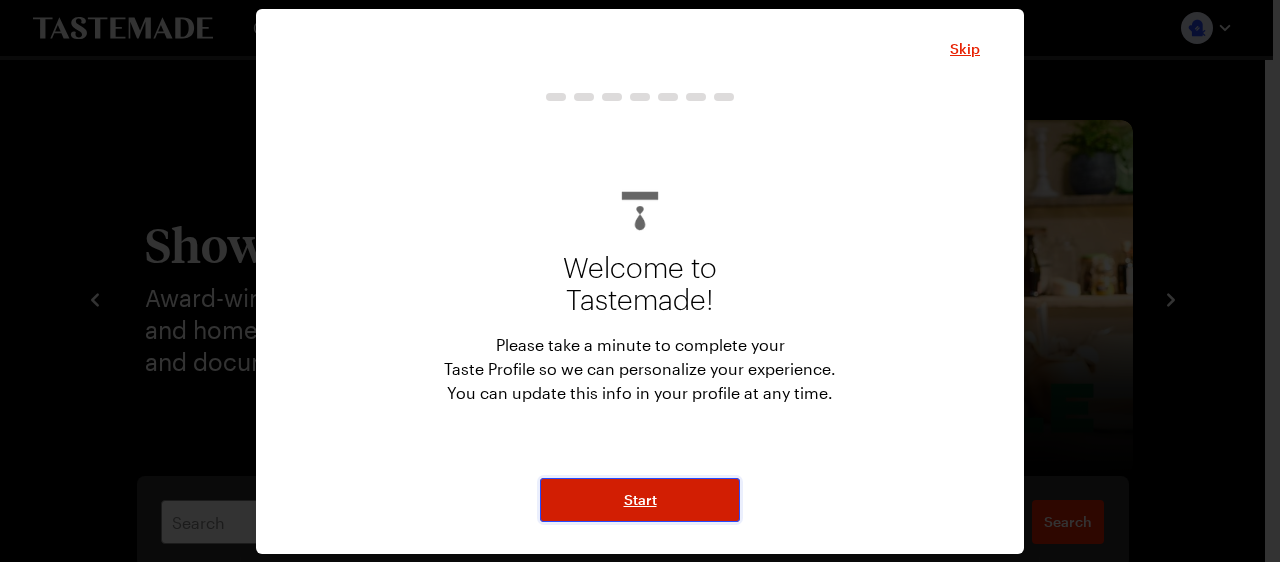 click on "Start" at bounding box center (640, 500) 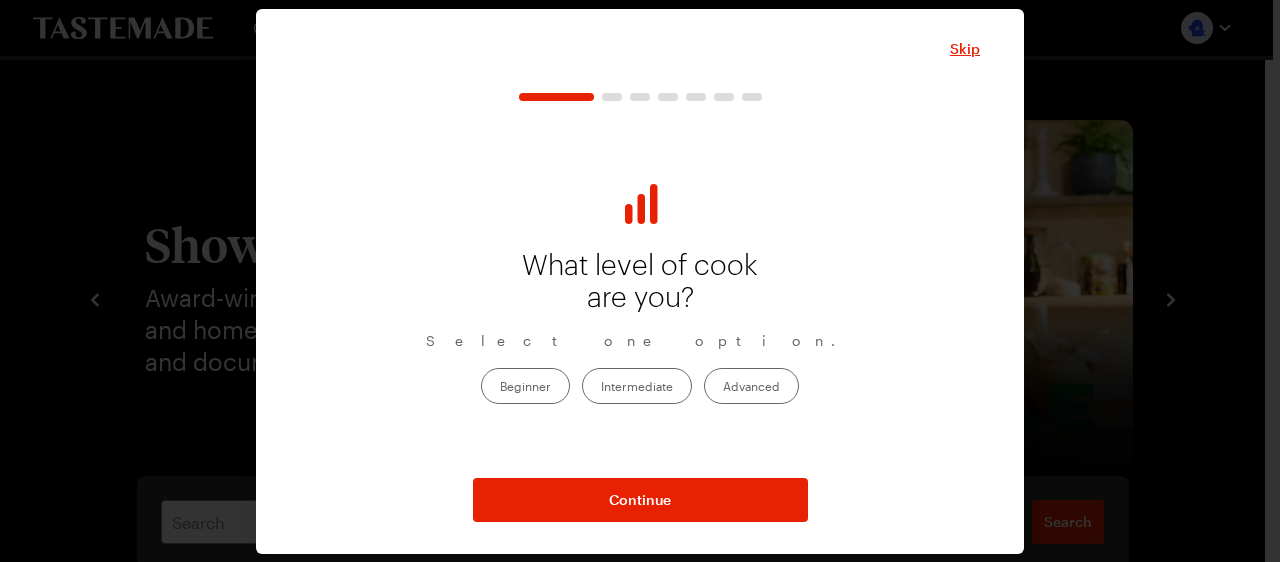 click on "Intermediate" at bounding box center (637, 386) 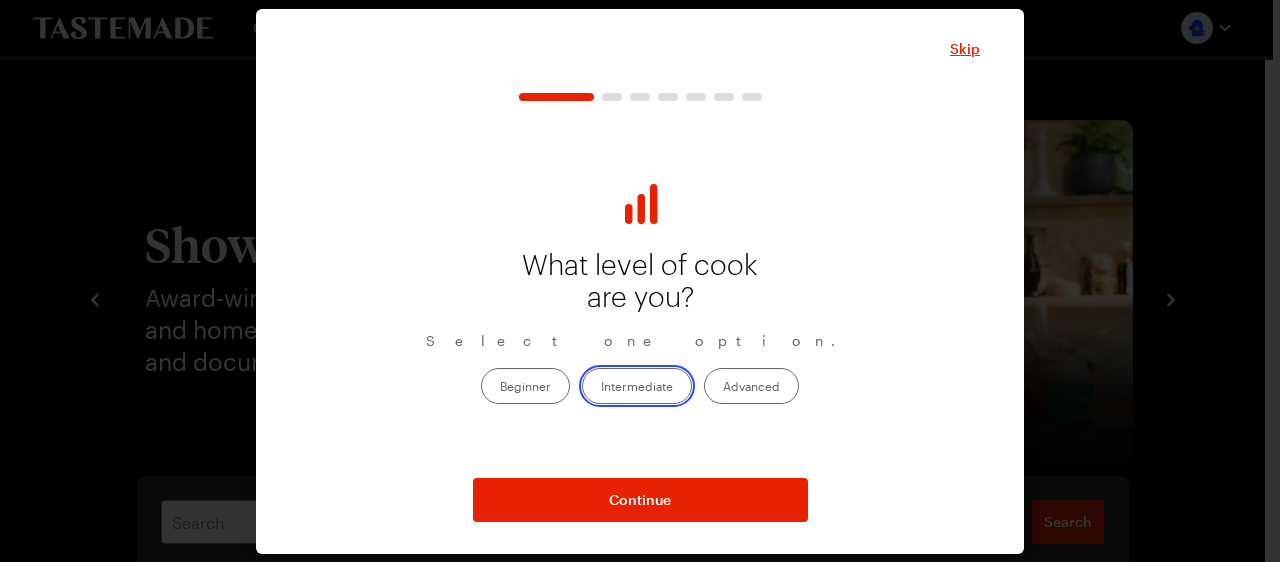 click on "Intermediate" at bounding box center (601, 388) 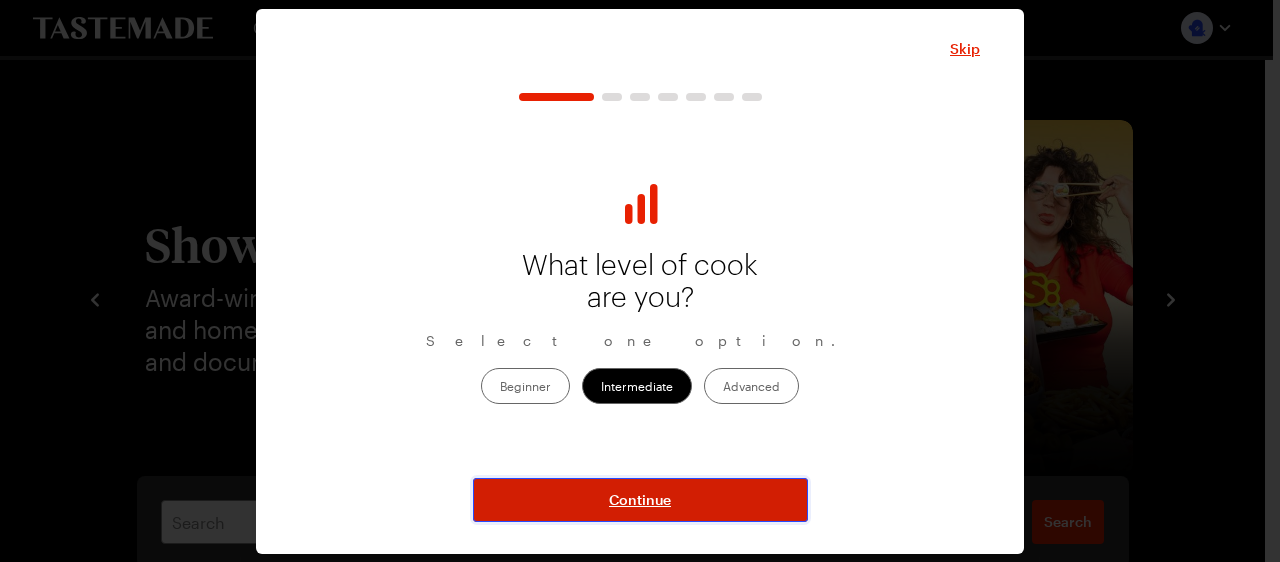 click on "Continue" at bounding box center (640, 500) 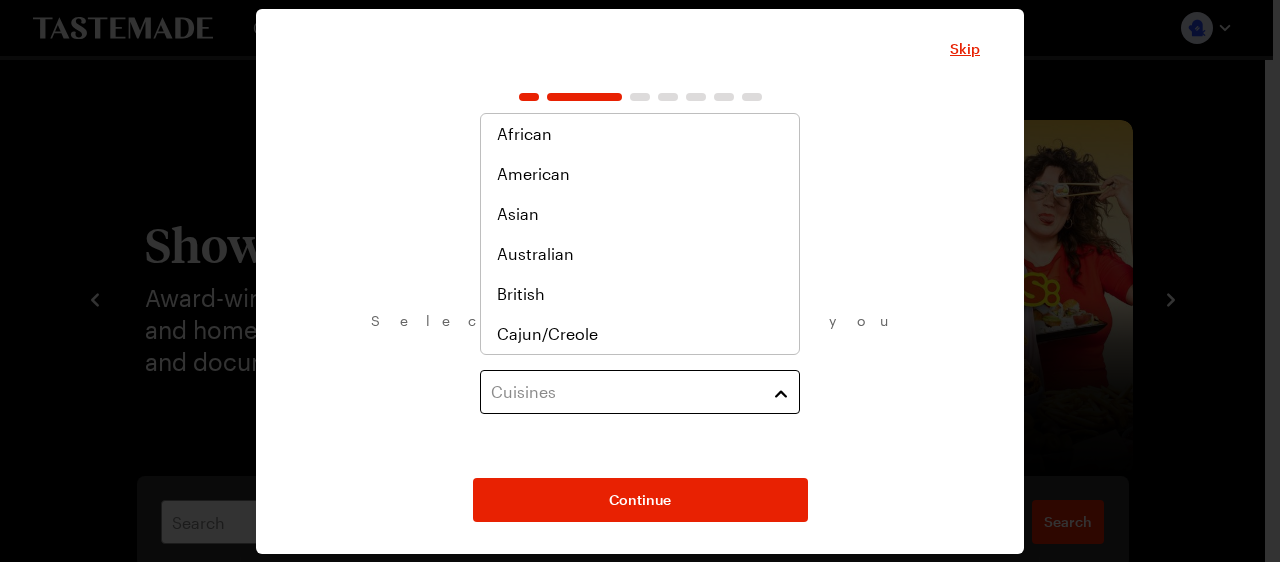 click on "Cuisines" at bounding box center [640, 392] 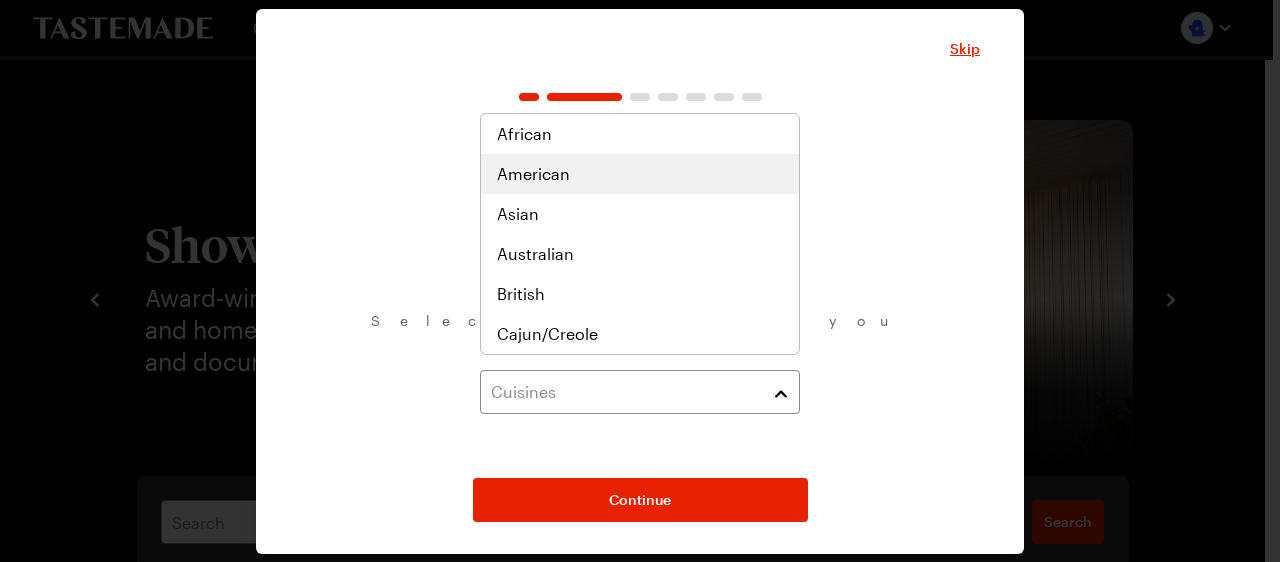 click on "American" at bounding box center [533, 174] 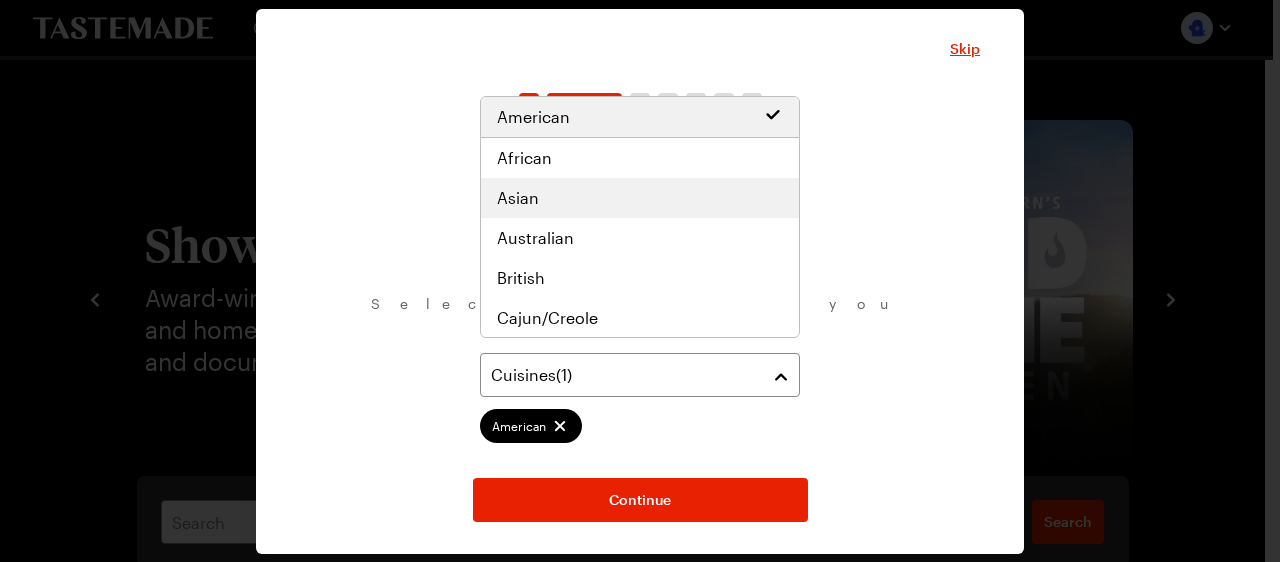 click on "Asian" at bounding box center (640, 198) 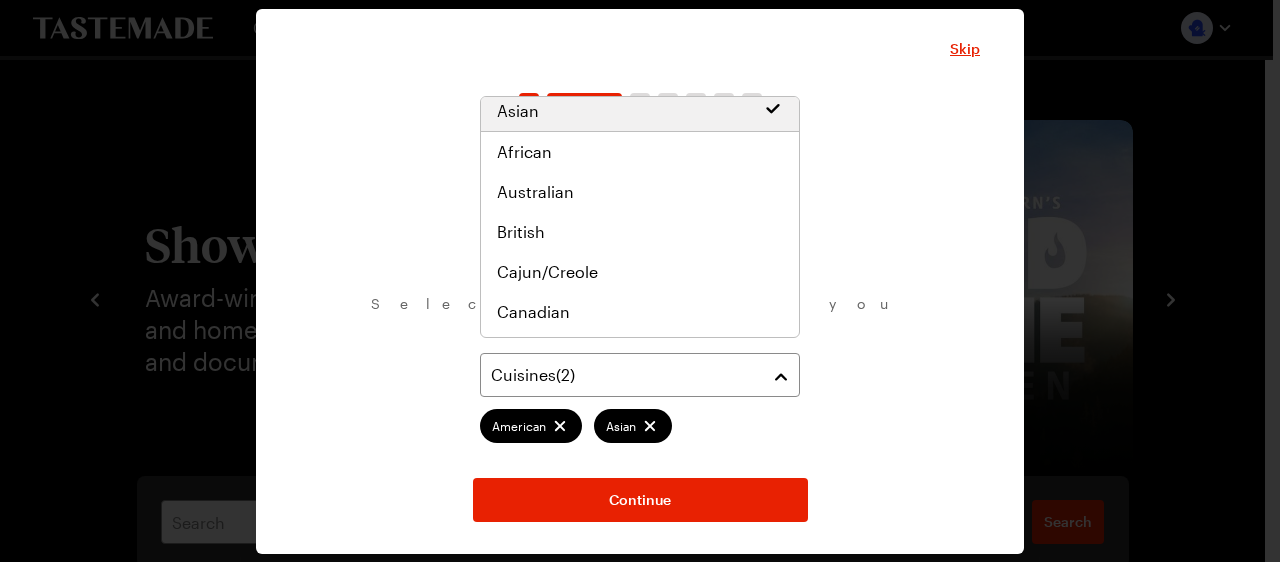 scroll, scrollTop: 36, scrollLeft: 0, axis: vertical 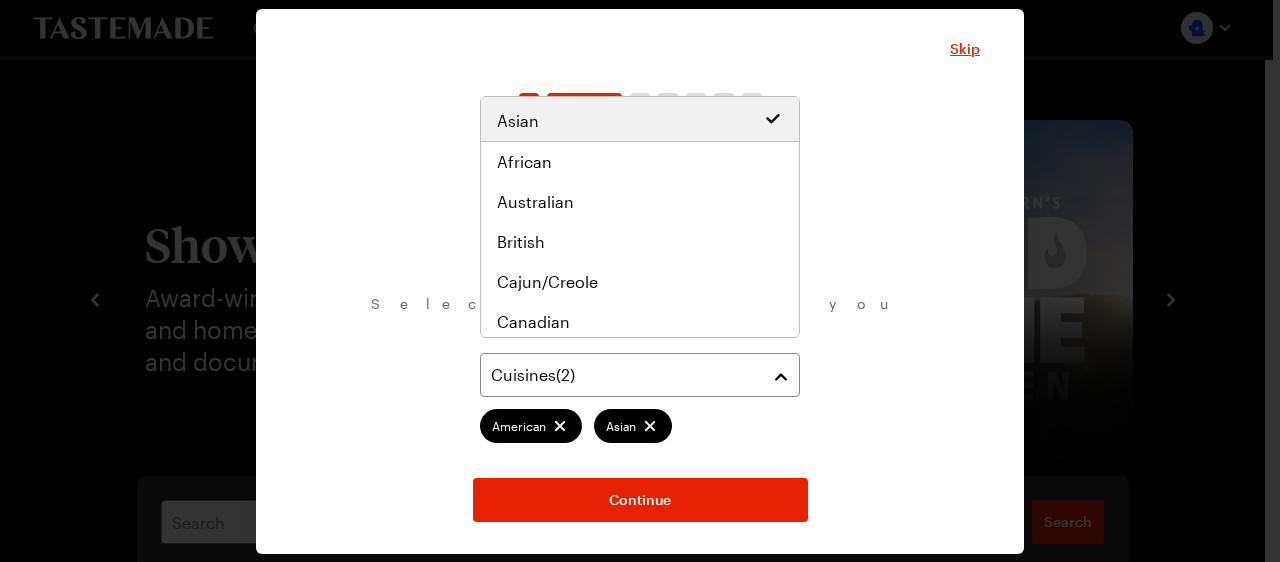 click on "American Asian African American Asian Australian British Cajun/Creole Canadian Caribbean Central American Chinese Eastern European European French German Greek Hawaiian Indian Irish Italian Japanese Jewish Korean Mediterranean Mexican Middle Eastern Polynesian South American South Asian Southeast Asian Southern Southwestern Thai" at bounding box center [640, 217] 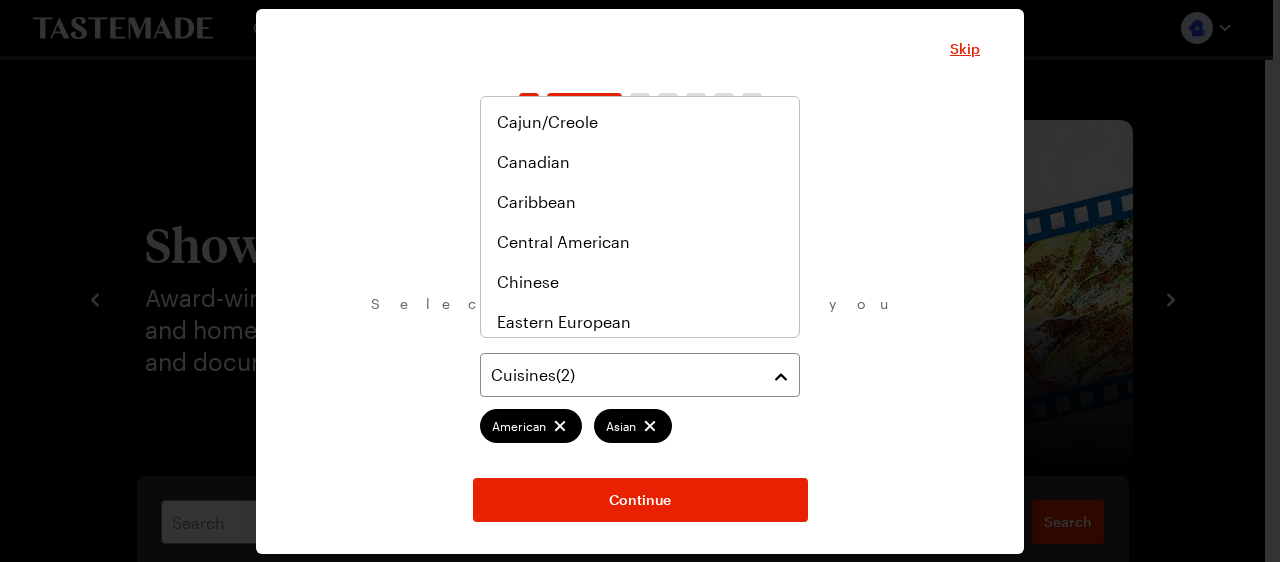 scroll, scrollTop: 236, scrollLeft: 0, axis: vertical 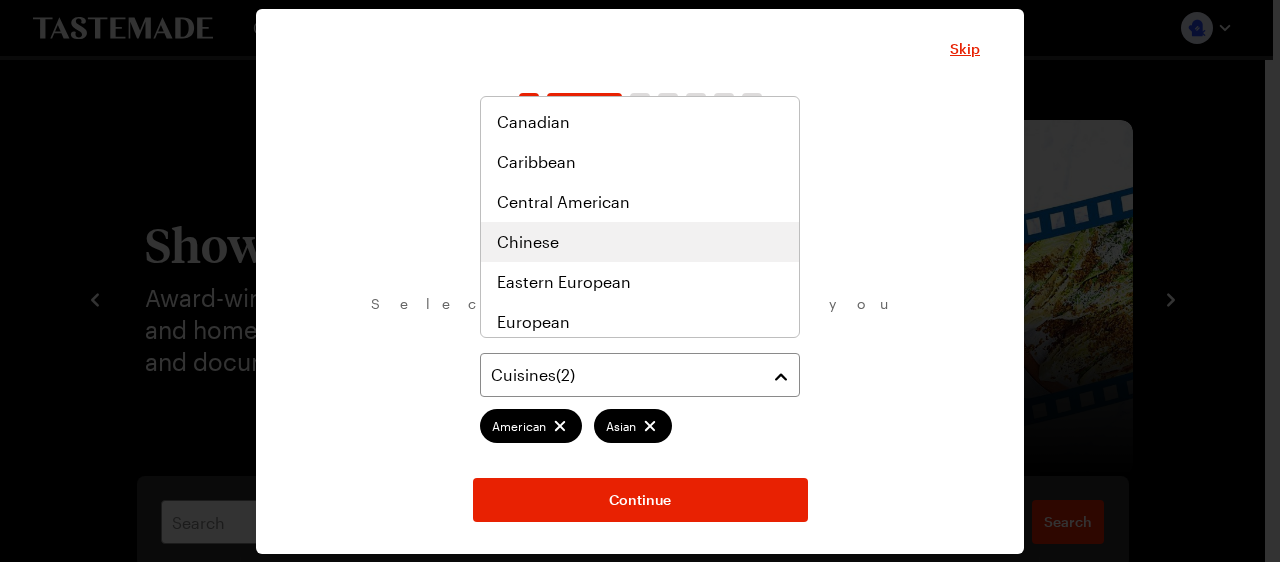 click on "Chinese" at bounding box center (640, 242) 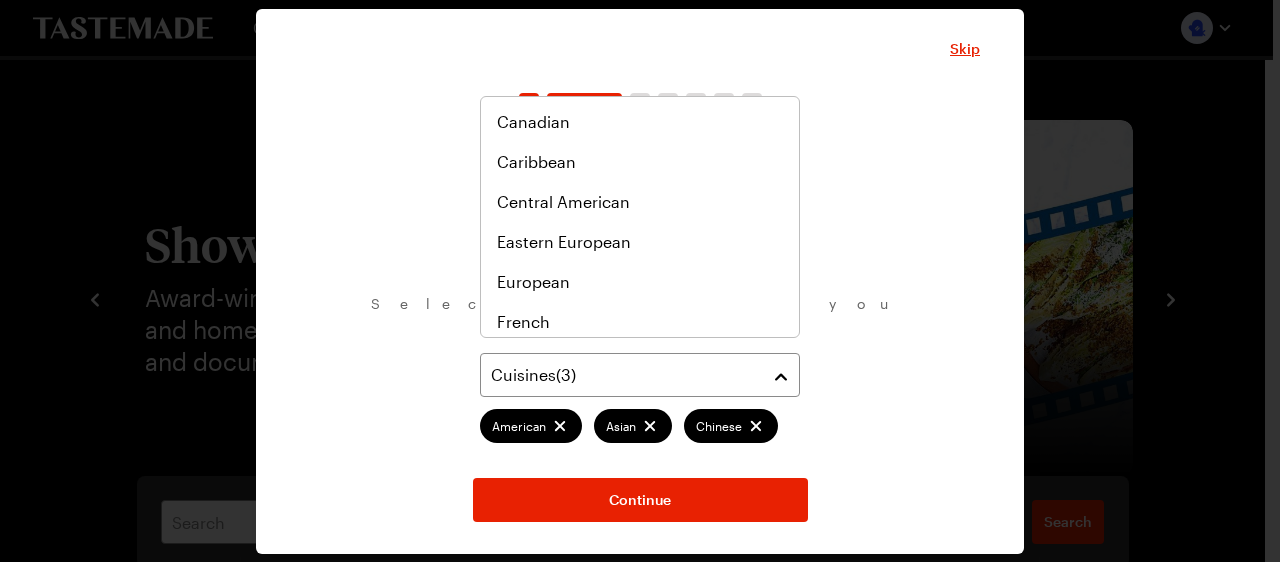 scroll, scrollTop: 316, scrollLeft: 0, axis: vertical 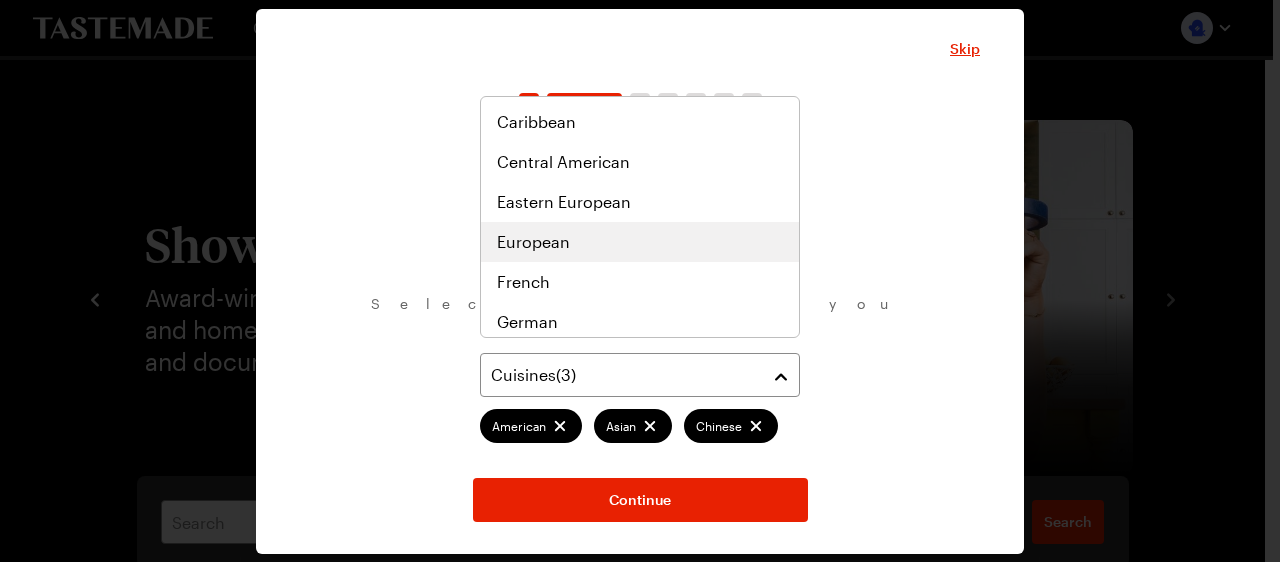 click on "European" at bounding box center [533, 242] 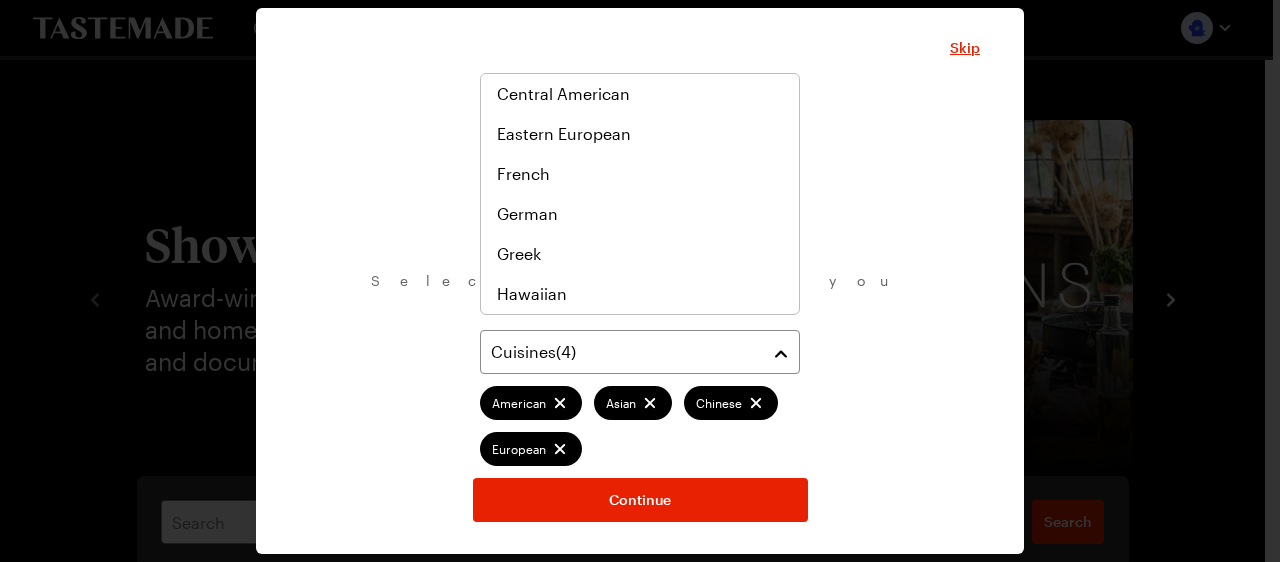 scroll, scrollTop: 381, scrollLeft: 0, axis: vertical 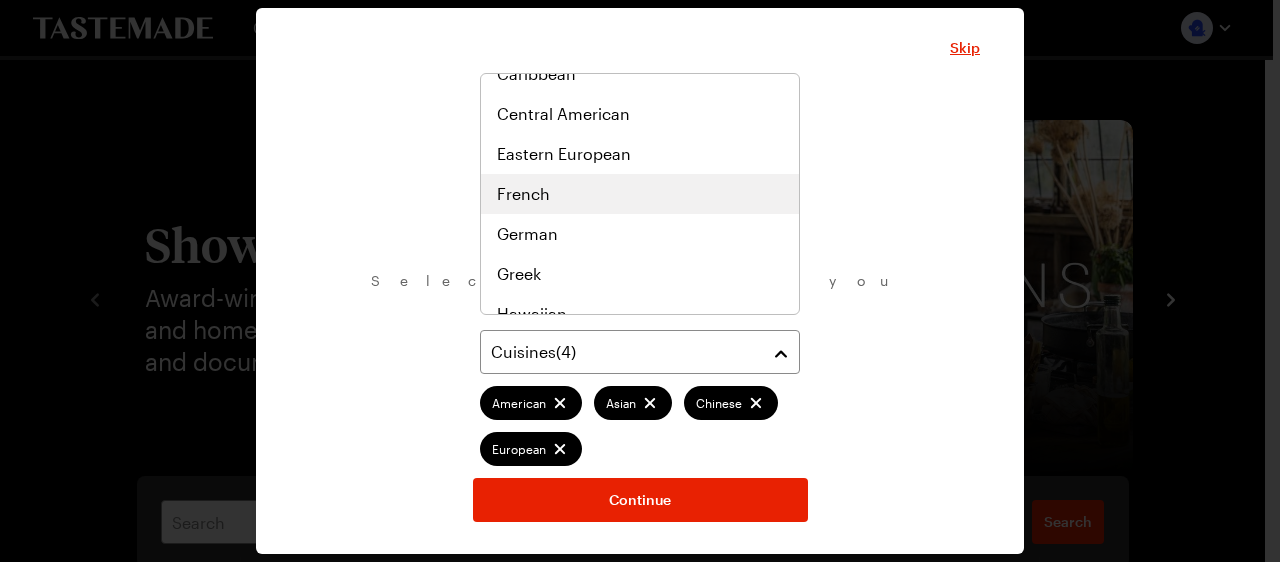 click on "French" at bounding box center [523, 194] 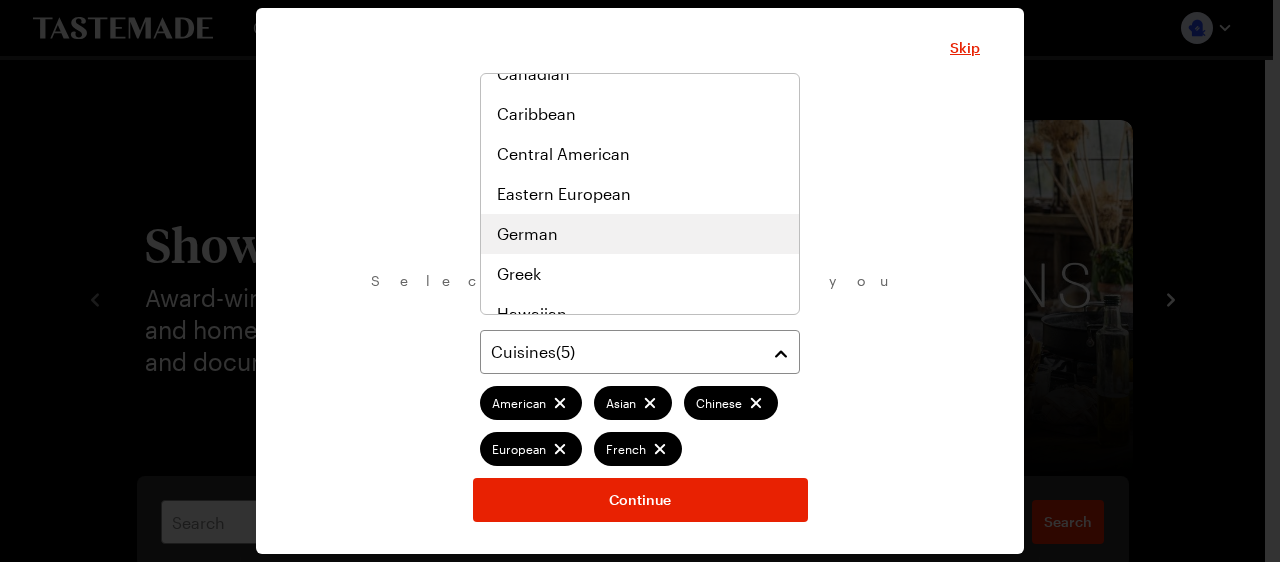 scroll, scrollTop: 421, scrollLeft: 0, axis: vertical 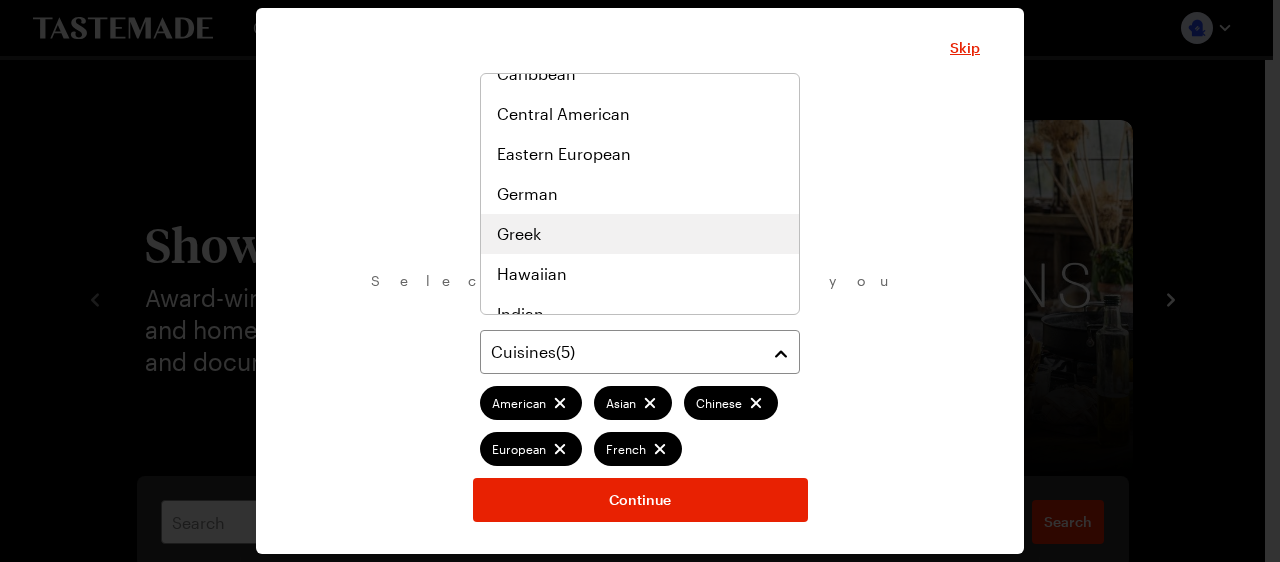 click on "Greek" at bounding box center (519, 234) 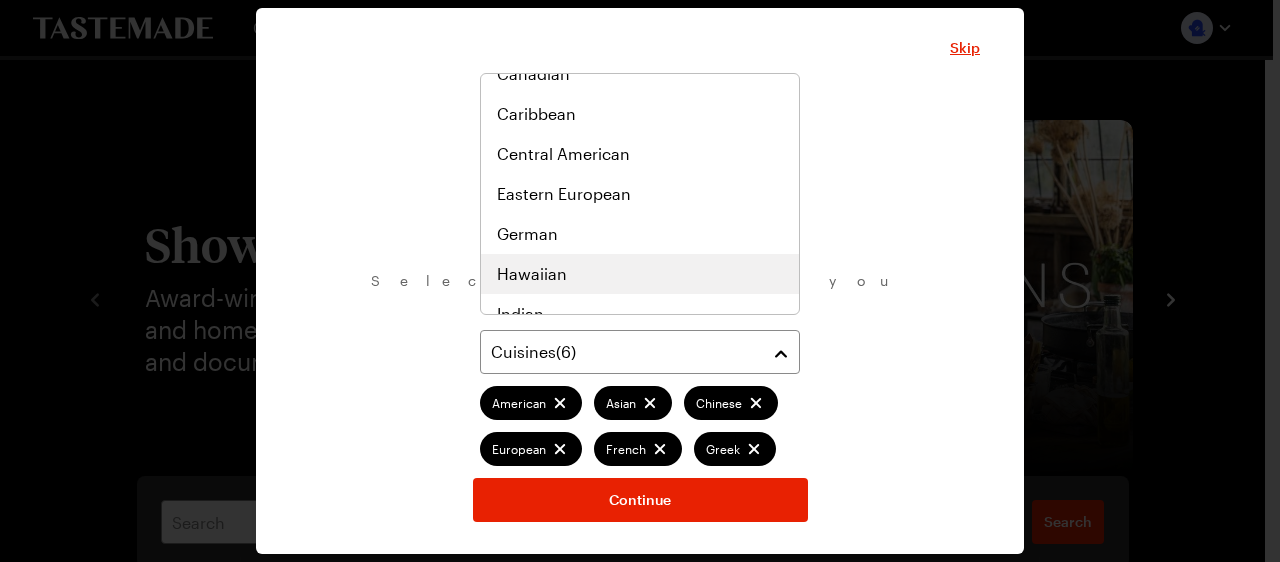 scroll, scrollTop: 461, scrollLeft: 0, axis: vertical 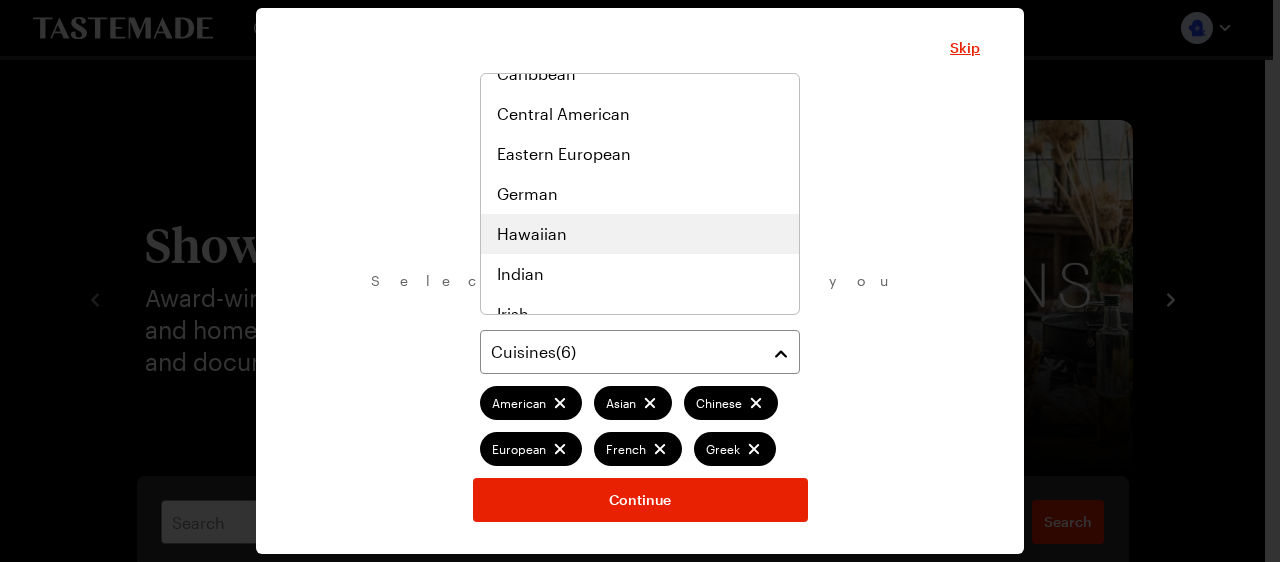 click on "Hawaiian" at bounding box center (532, 234) 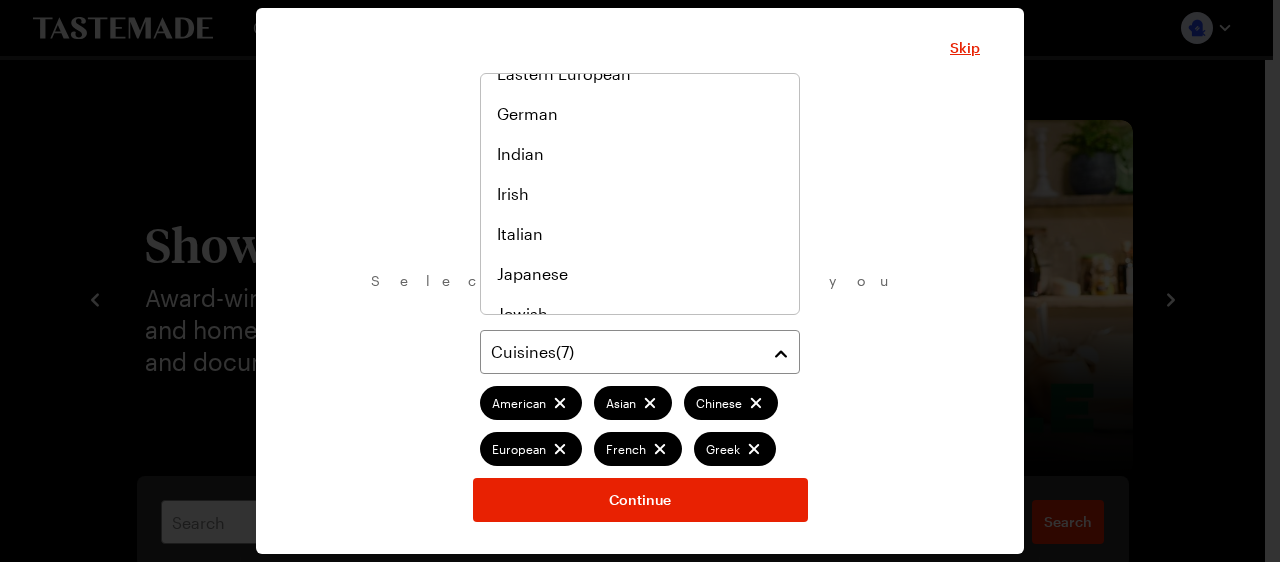 scroll, scrollTop: 621, scrollLeft: 0, axis: vertical 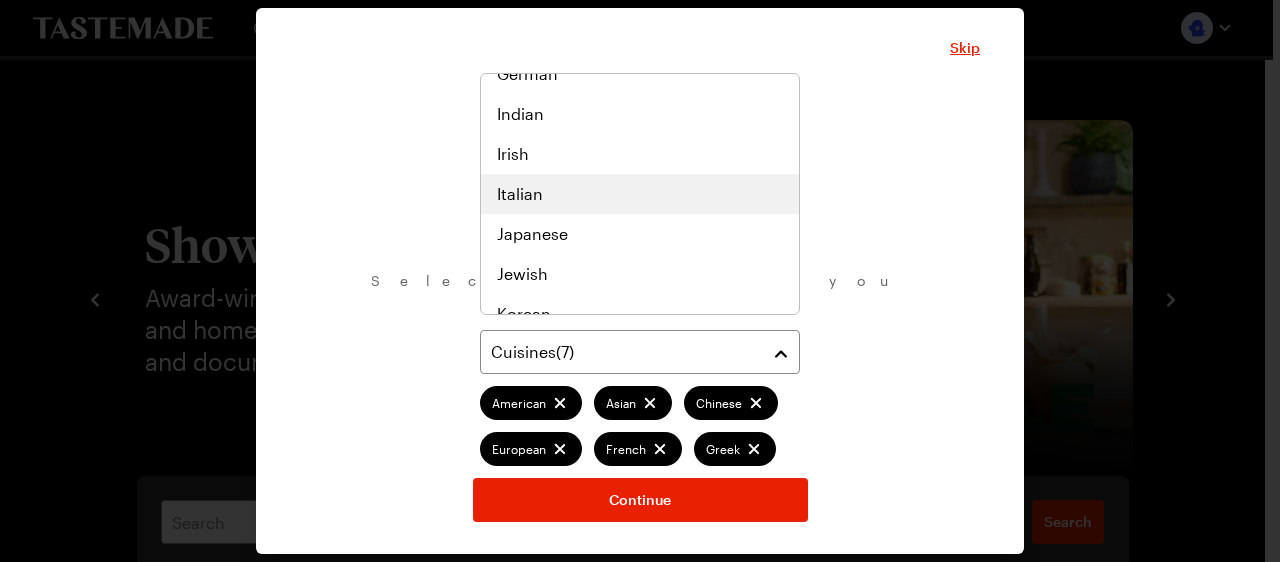 click on "Italian" at bounding box center [640, 194] 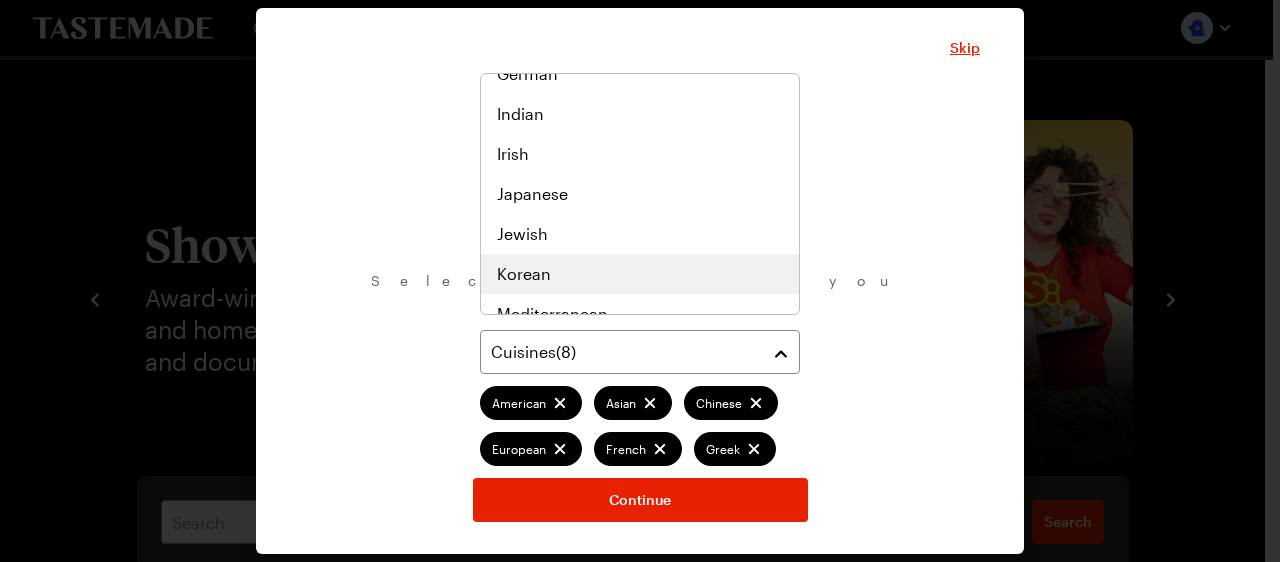 click on "Korean" at bounding box center [640, 274] 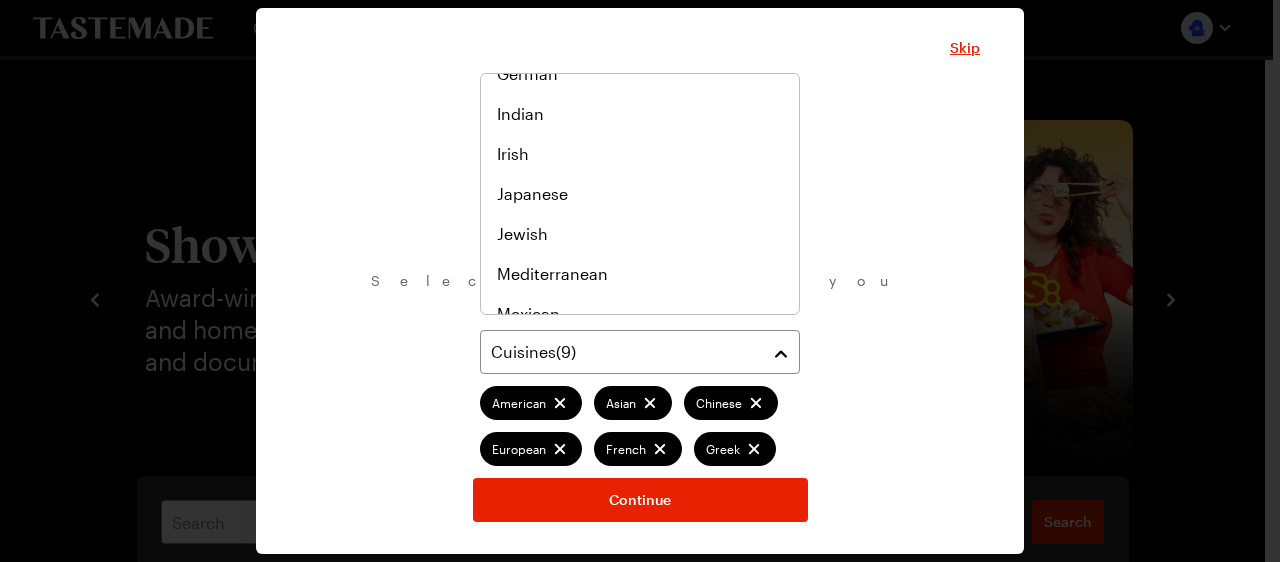 scroll, scrollTop: 741, scrollLeft: 0, axis: vertical 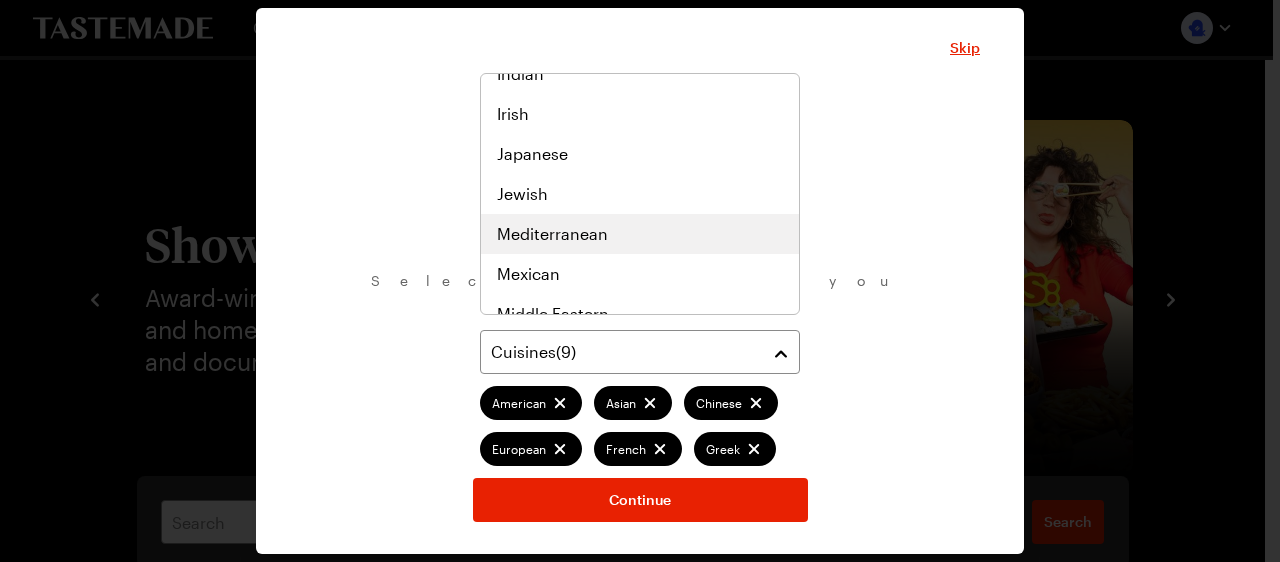 click on "Mediterranean" at bounding box center [552, 234] 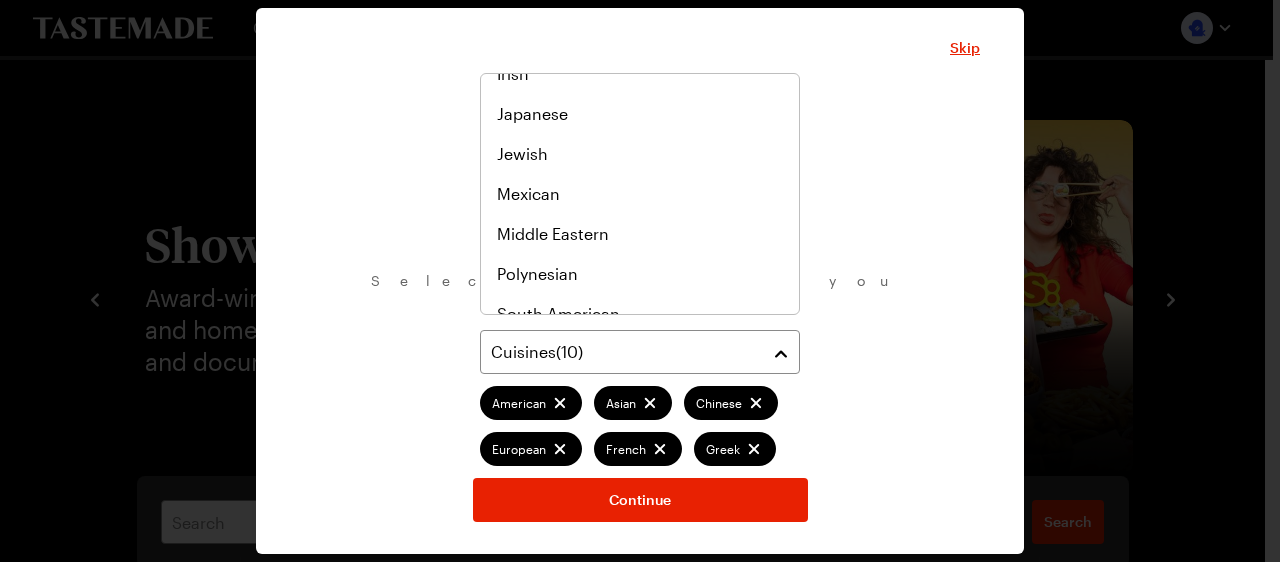 scroll, scrollTop: 861, scrollLeft: 0, axis: vertical 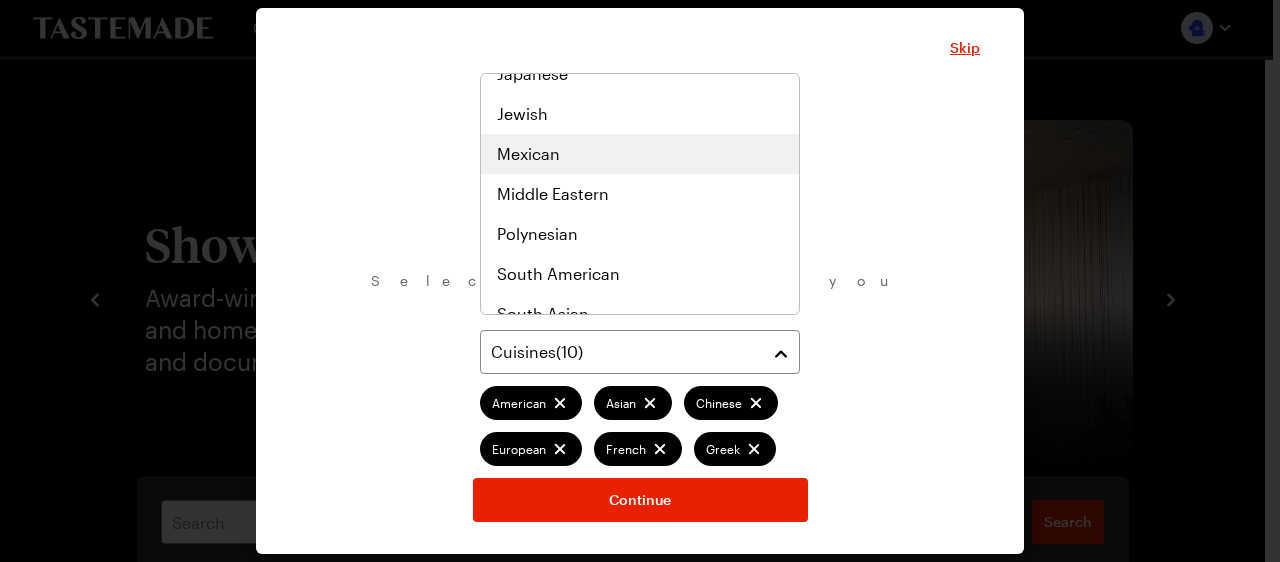click on "Mexican" at bounding box center [640, 154] 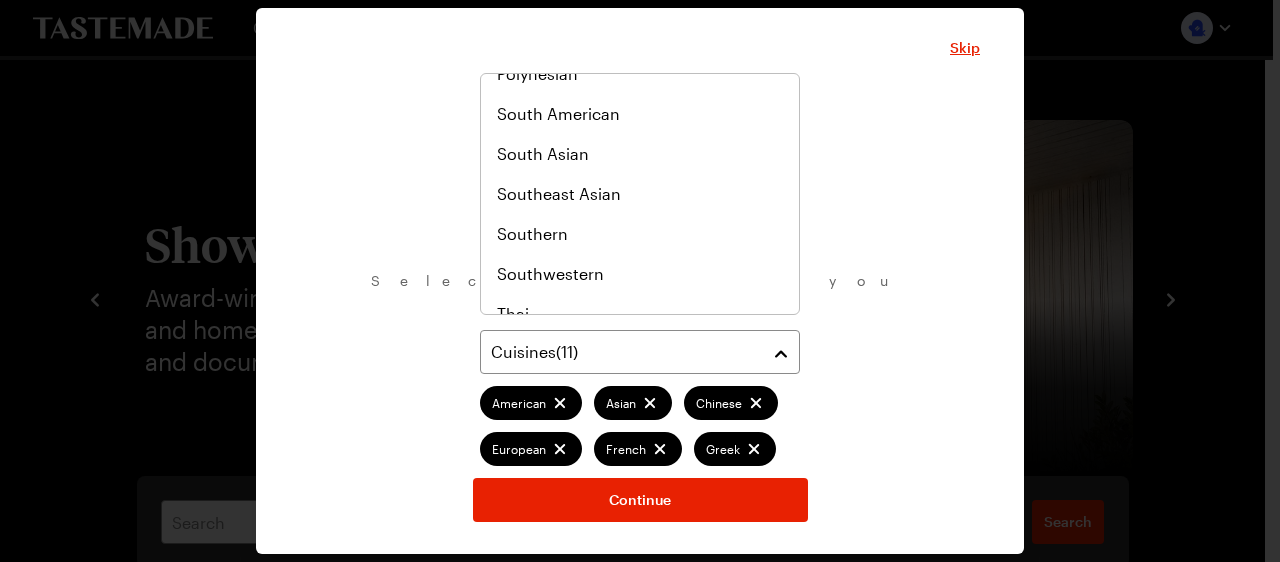 scroll, scrollTop: 1040, scrollLeft: 0, axis: vertical 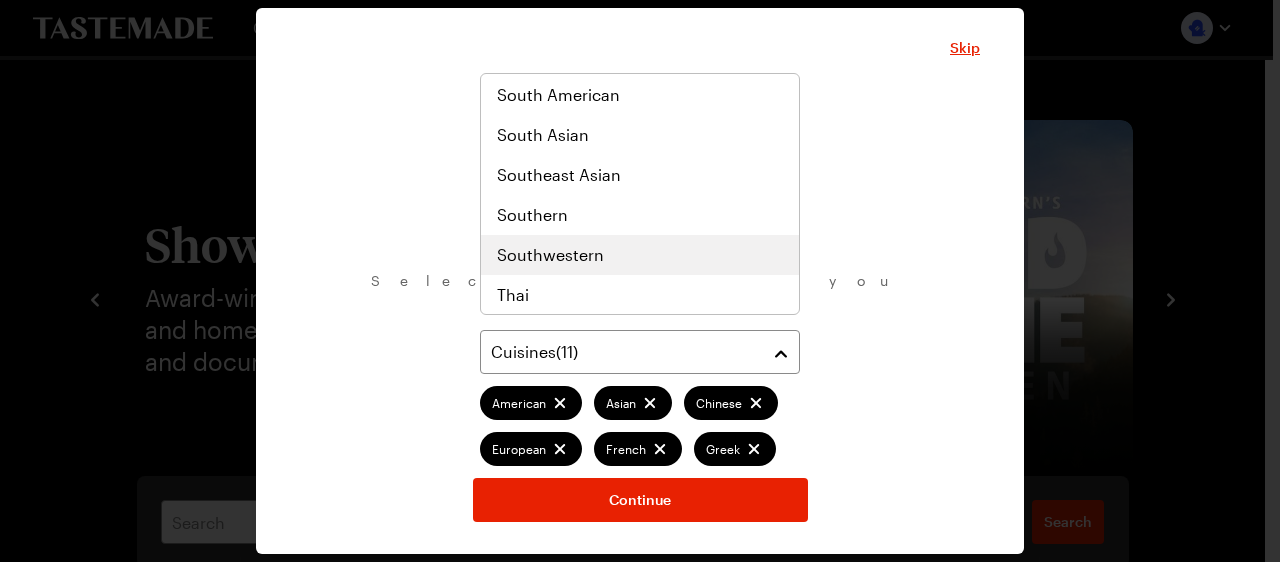 click on "Southwestern" at bounding box center [550, 255] 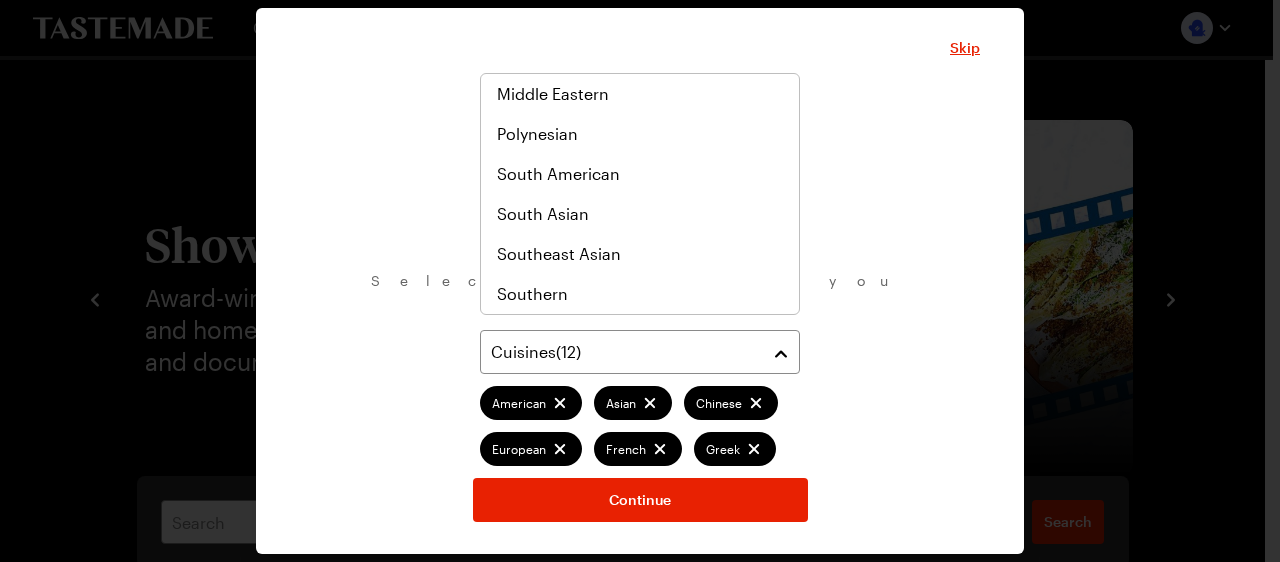 scroll, scrollTop: 986, scrollLeft: 0, axis: vertical 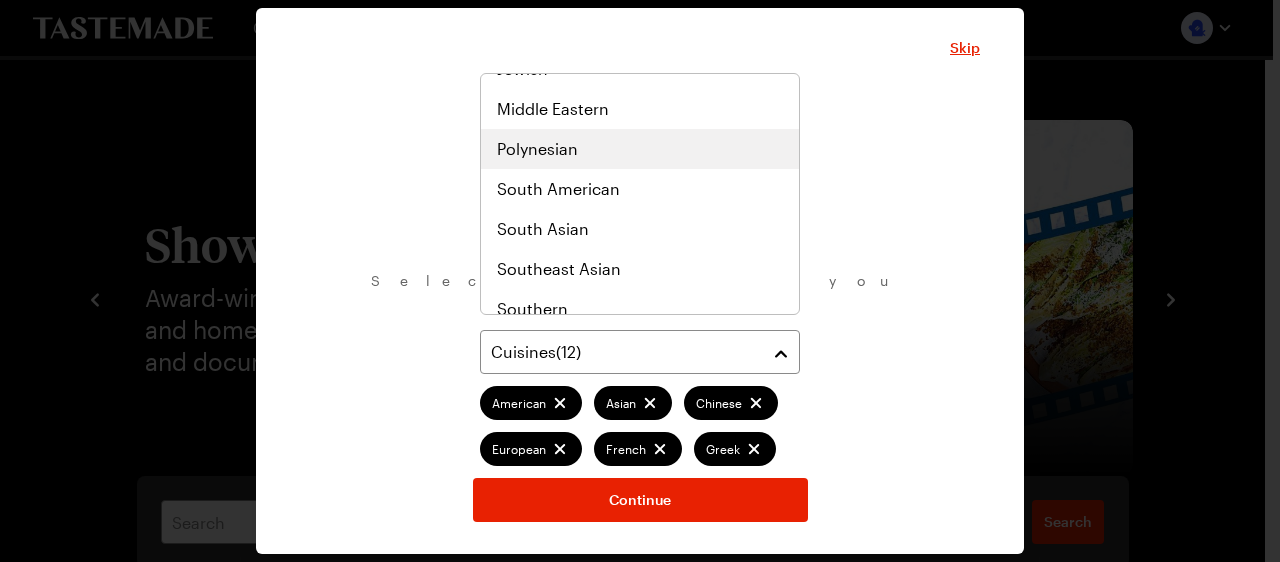 click on "Polynesian" at bounding box center (640, 149) 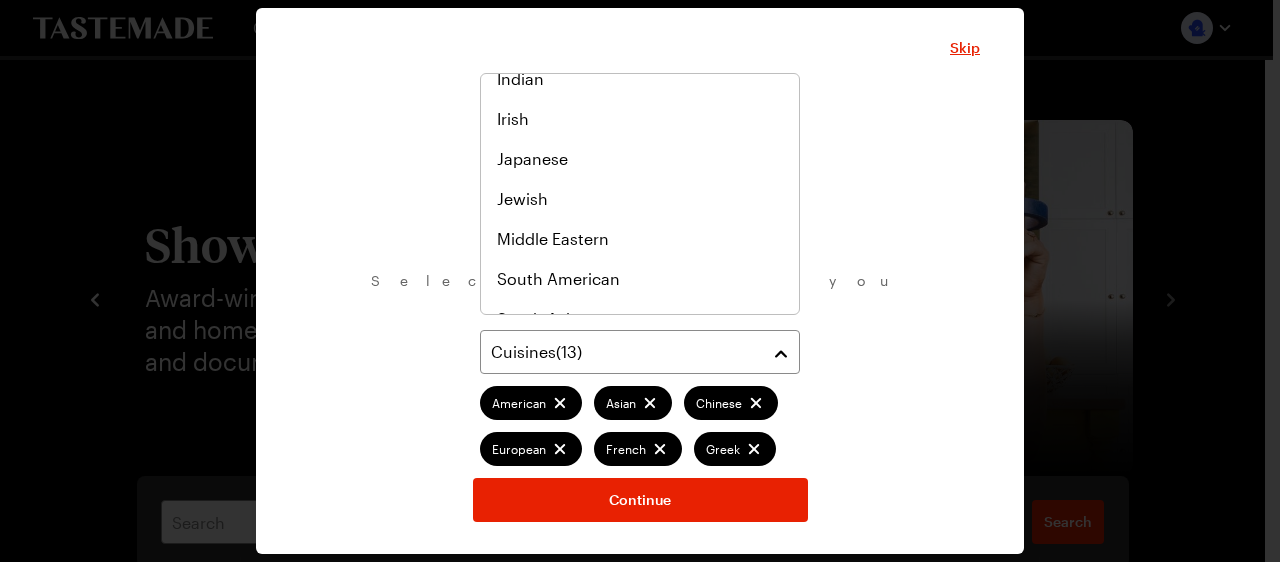 scroll, scrollTop: 871, scrollLeft: 0, axis: vertical 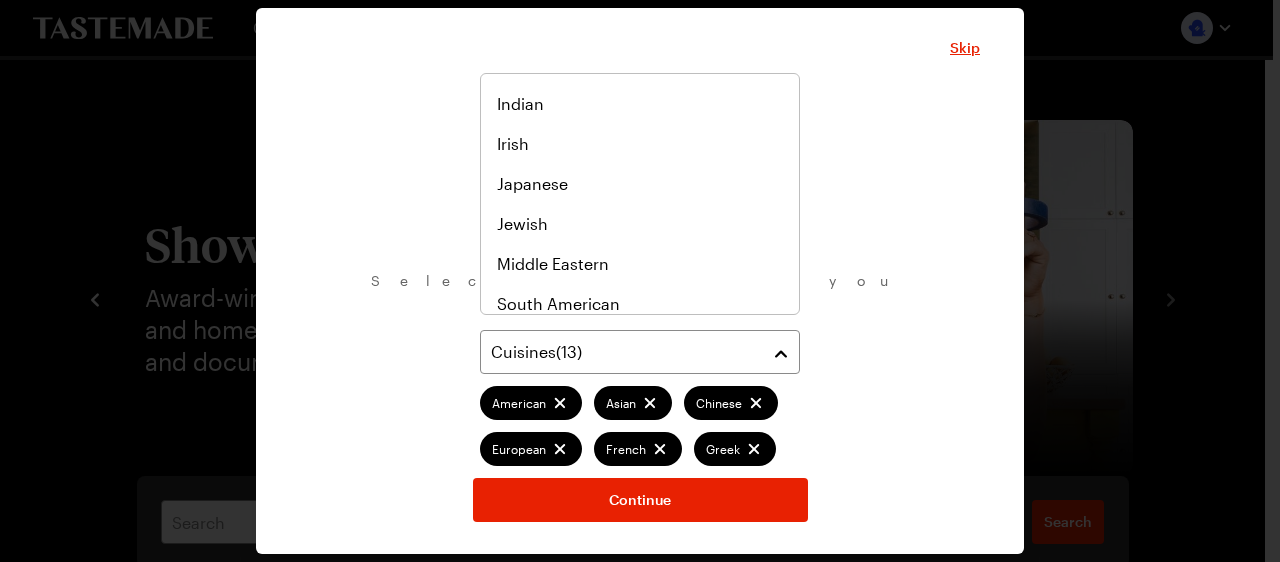 click on "What are your favorite cuisines? Select as many as you like. Cuisines  ( 13 ) American Asian Chinese European French Greek Hawaiian Italian Korean Mediterranean Mexican Southwestern Polynesian Continue" at bounding box center [640, 307] 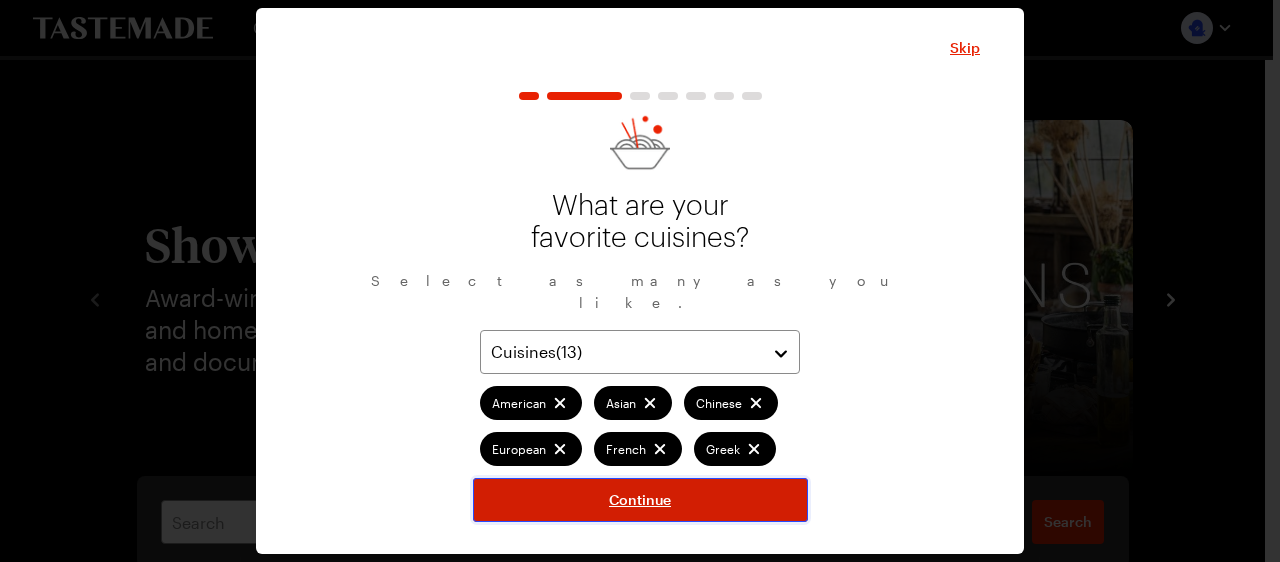 click on "Continue" at bounding box center (640, 500) 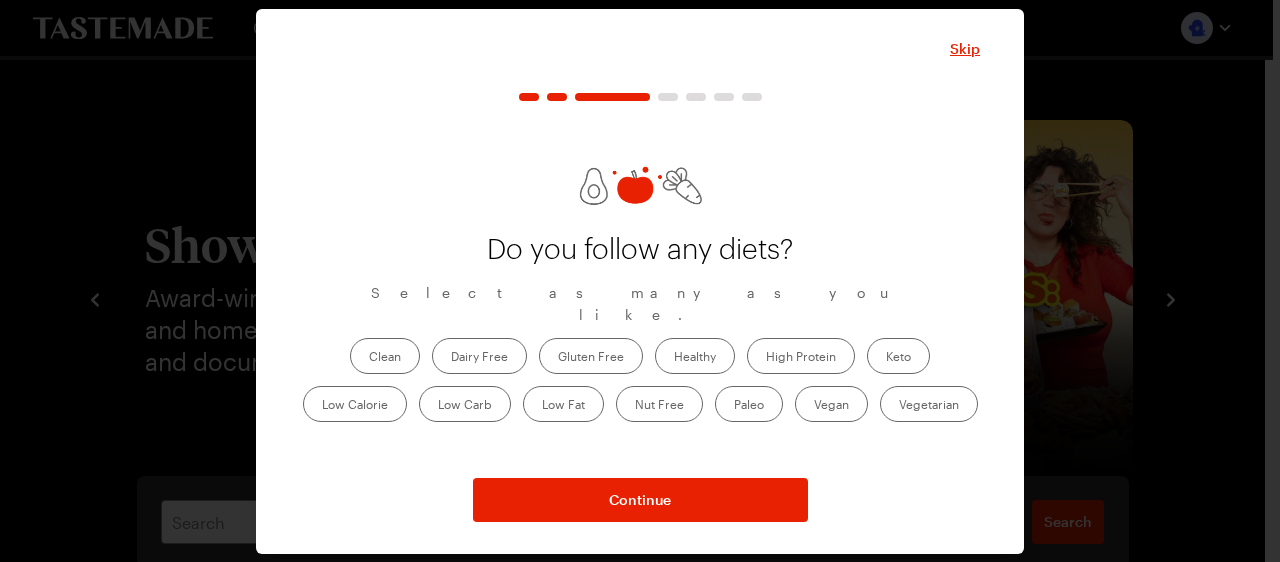 click on "Healthy" at bounding box center [695, 356] 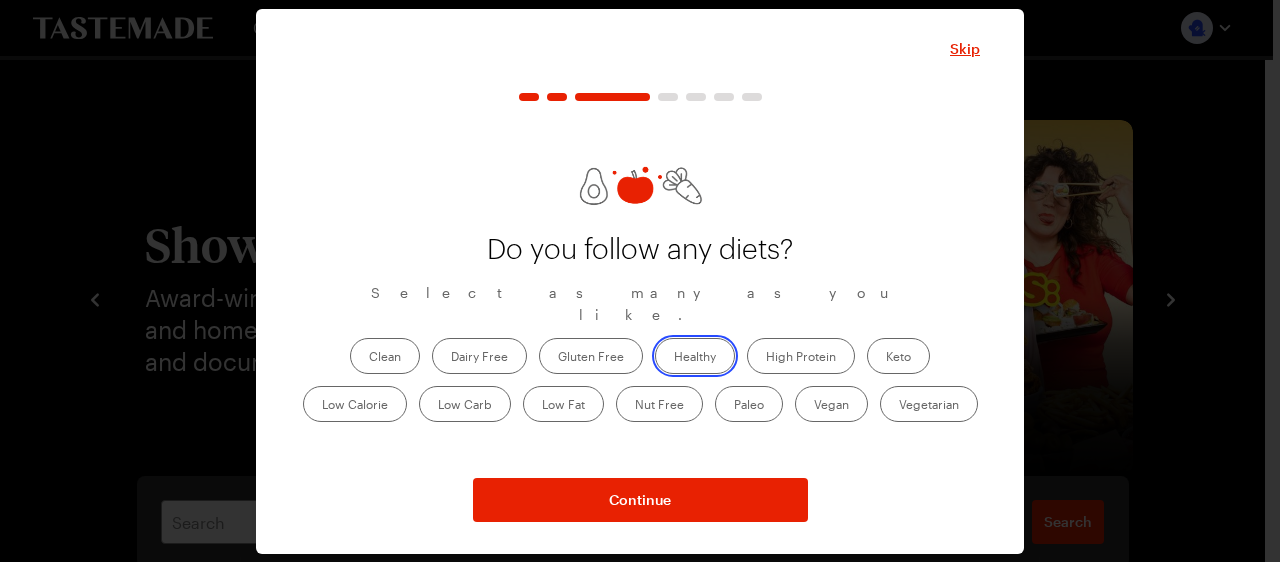 click on "Healthy" at bounding box center (674, 358) 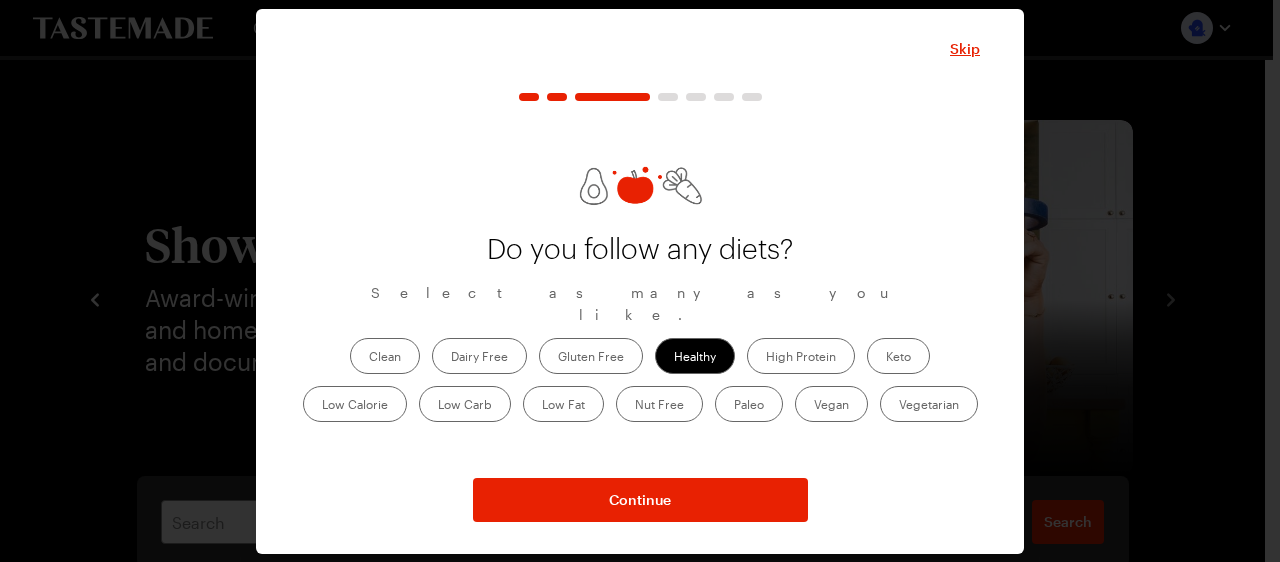 click on "Gluten Free" at bounding box center [591, 356] 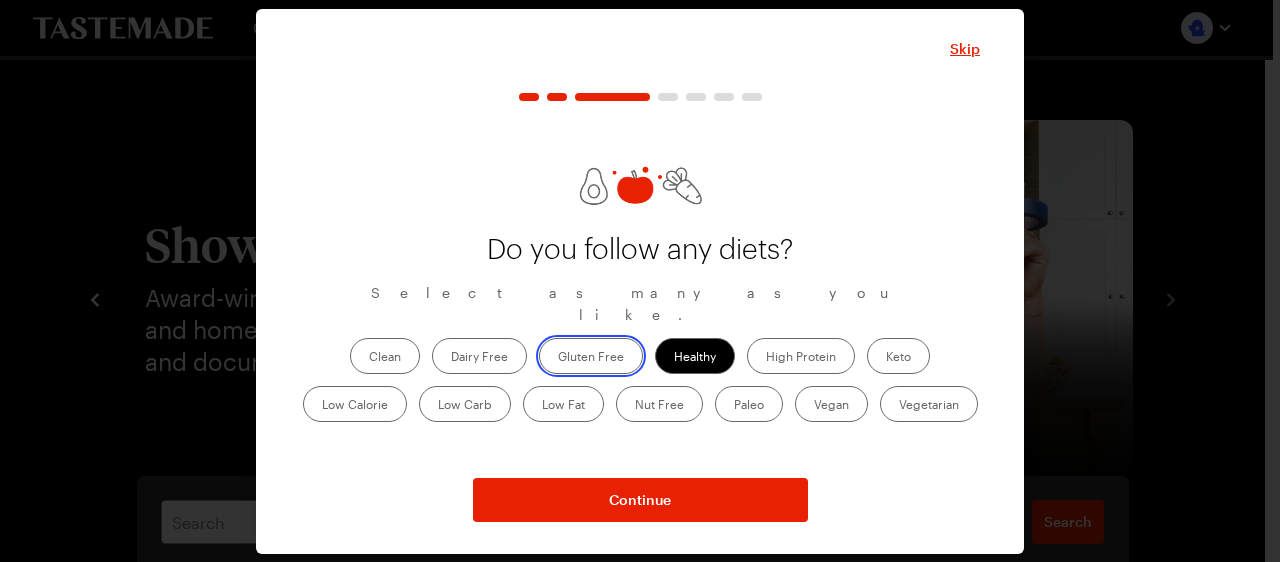 click on "Gluten Free" at bounding box center [558, 358] 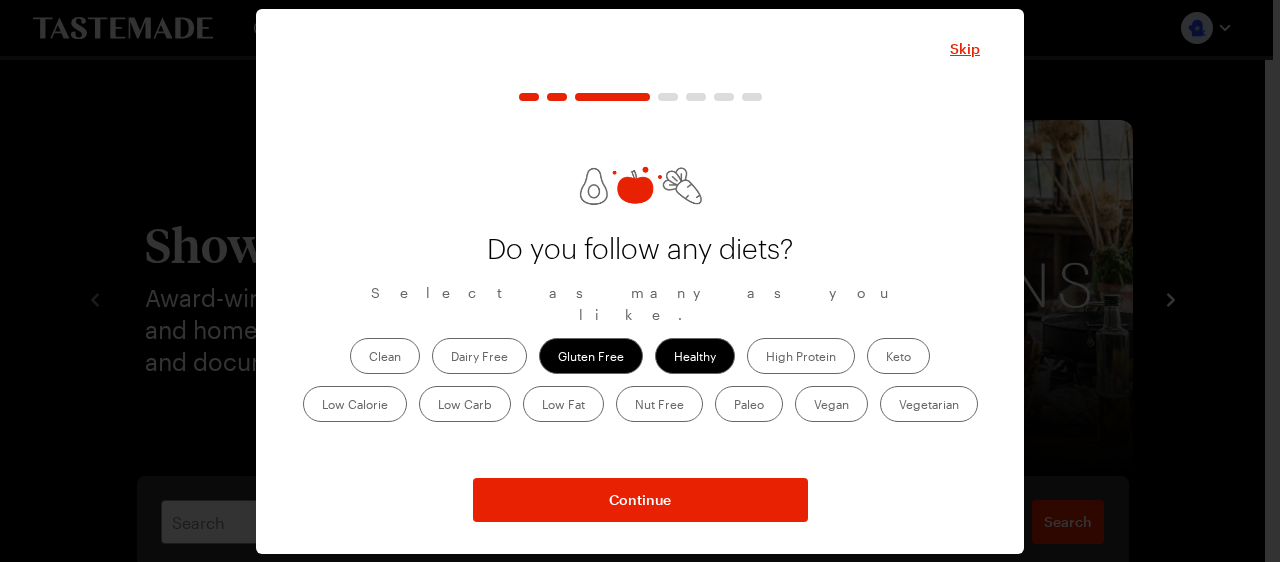click on "Gluten Free" at bounding box center (591, 356) 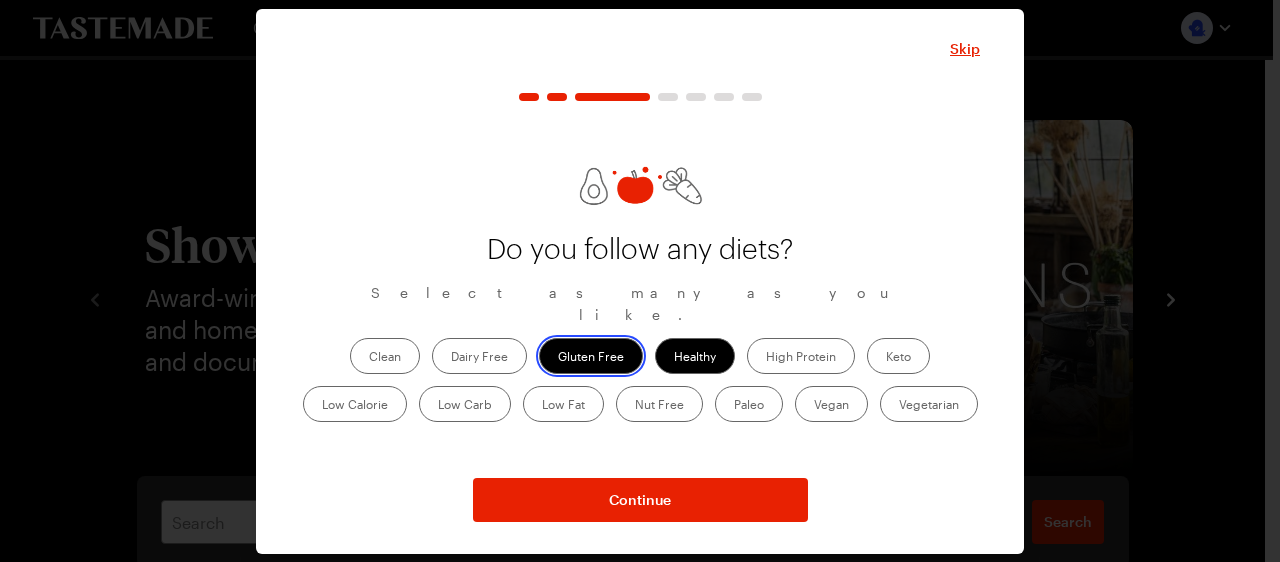 click on "Gluten Free" at bounding box center (558, 358) 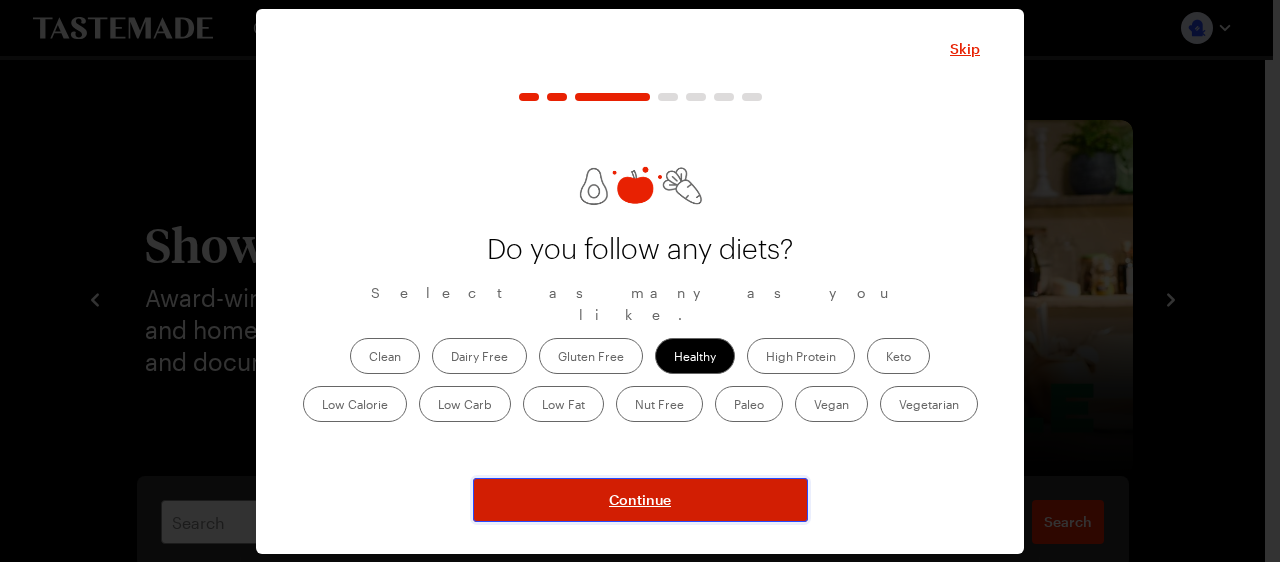 click on "Continue" at bounding box center (640, 500) 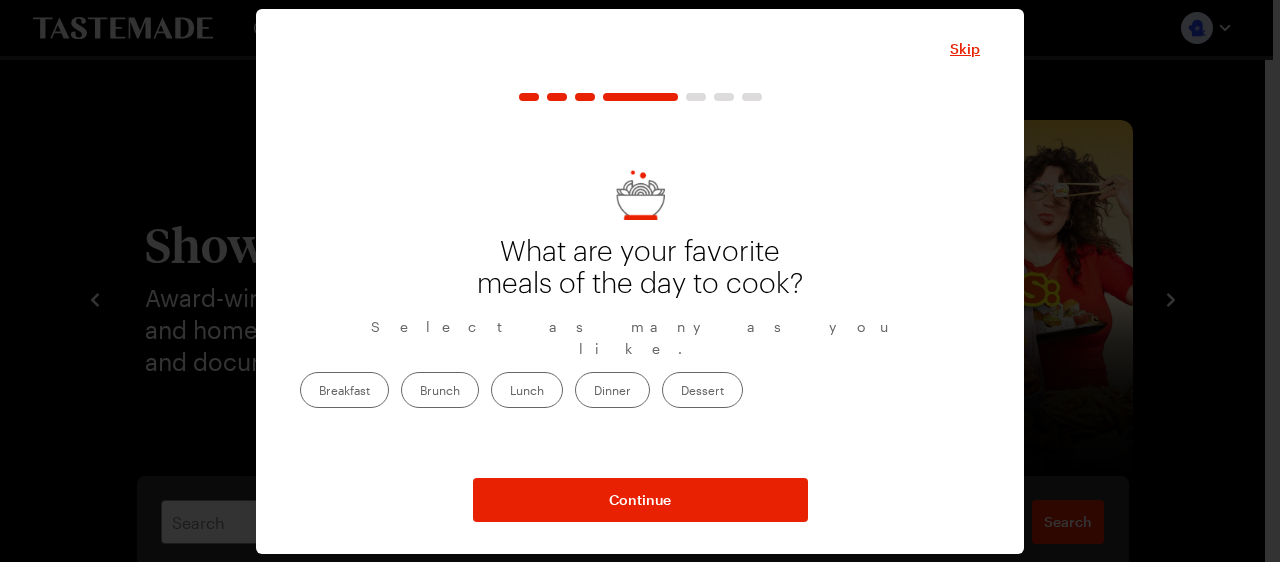 click on "Dinner" at bounding box center (612, 390) 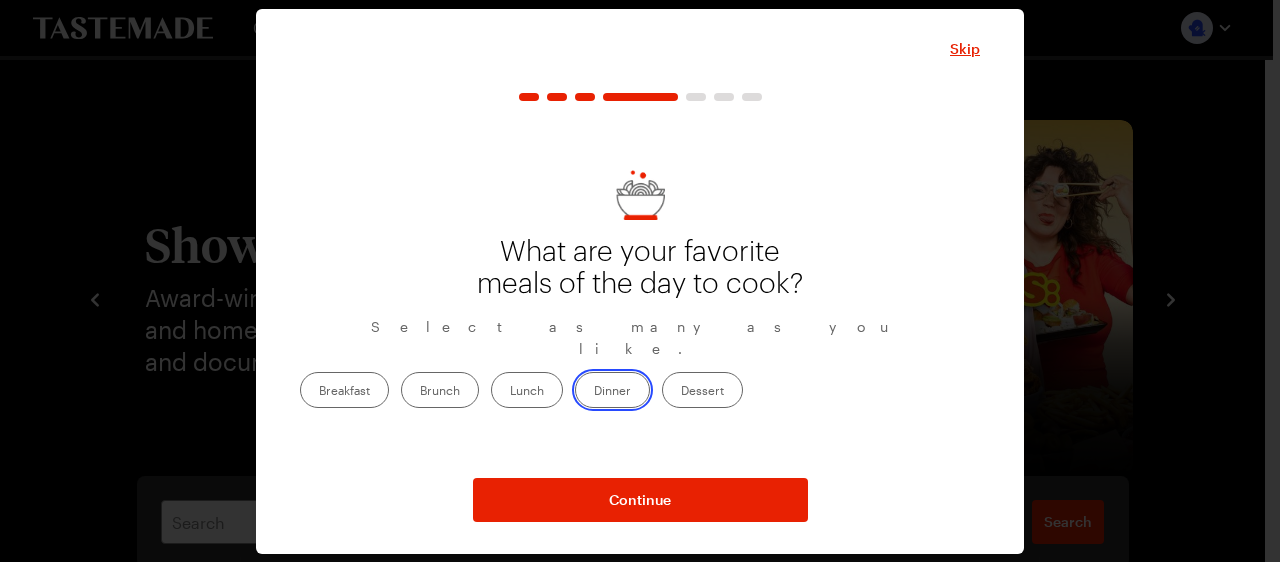 click on "Dinner" at bounding box center [594, 392] 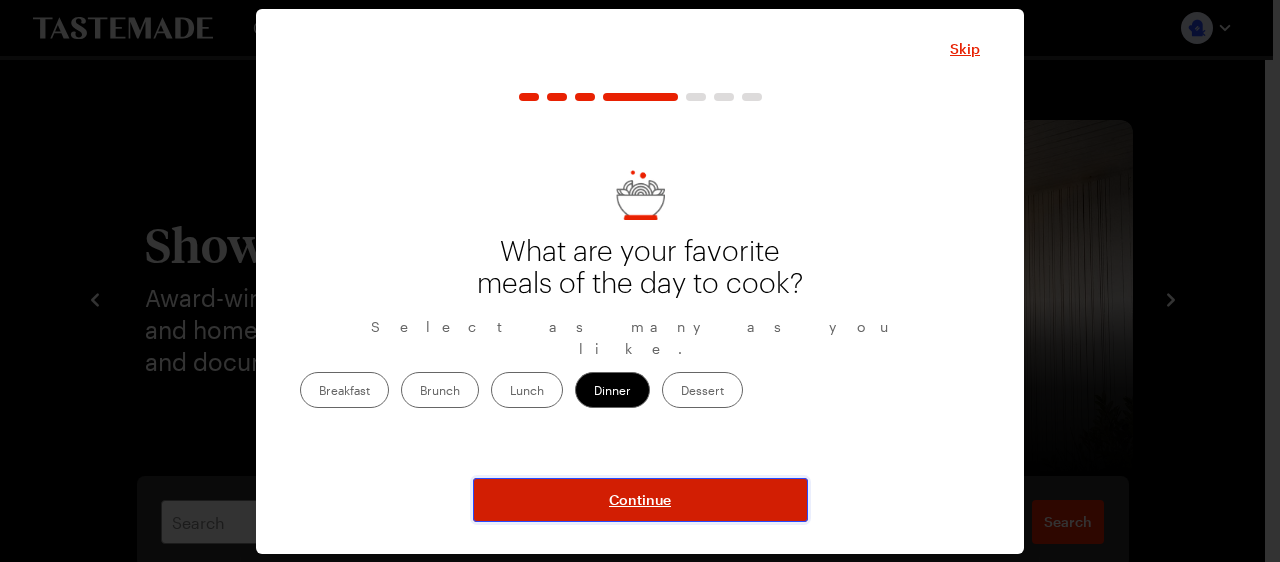 click on "Continue" at bounding box center [640, 500] 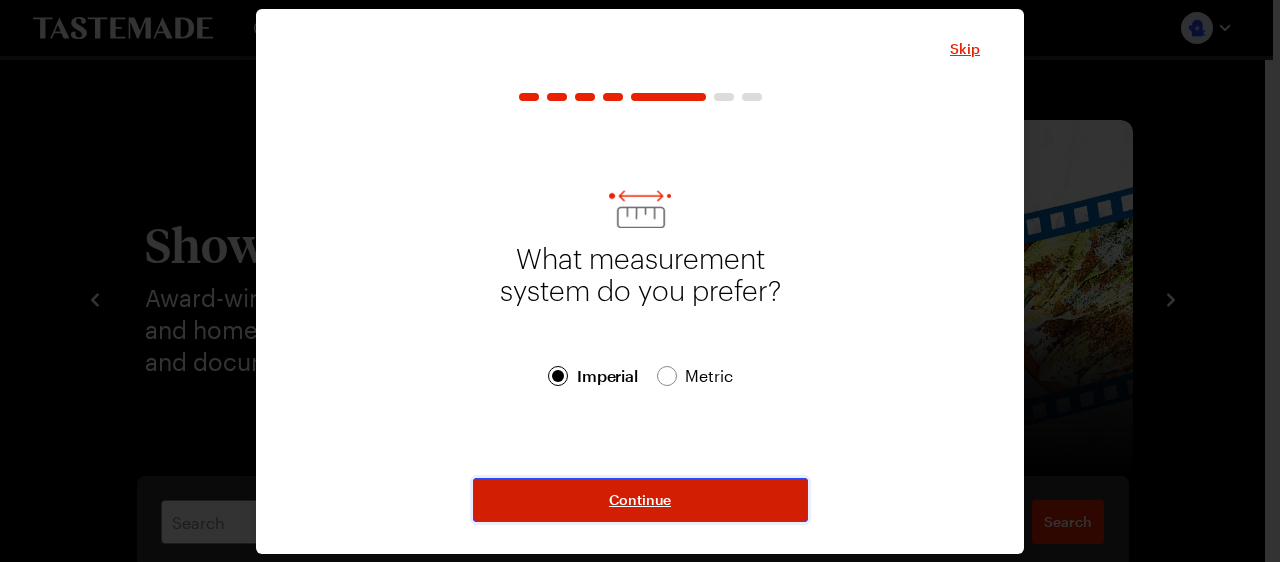 click on "Continue" at bounding box center [640, 500] 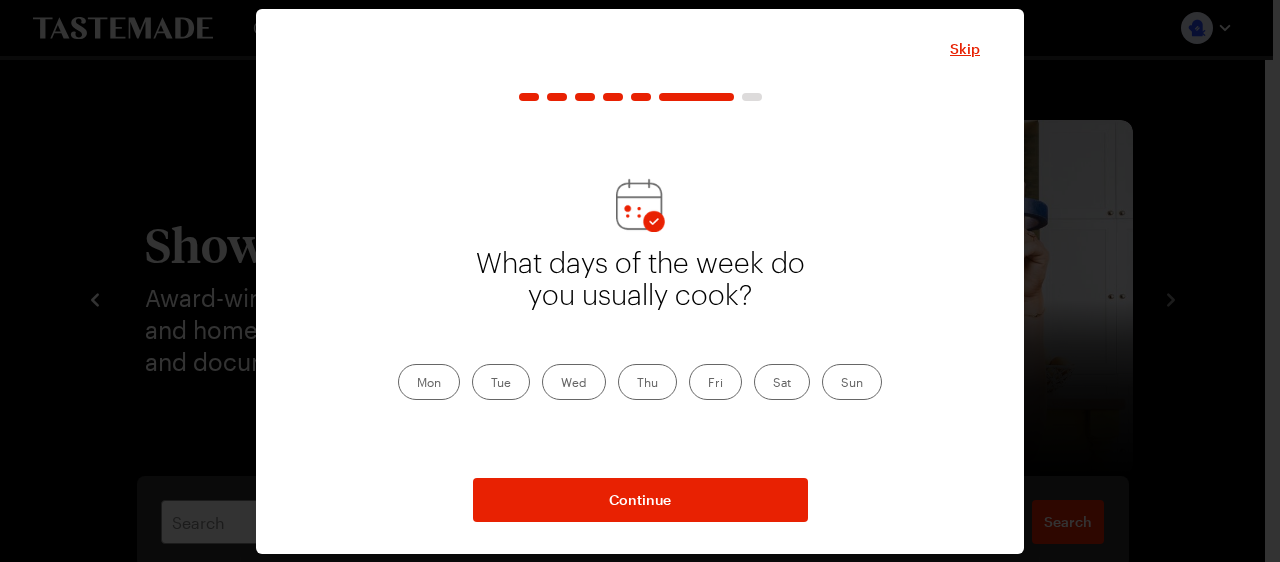 click on "Mon" at bounding box center [429, 382] 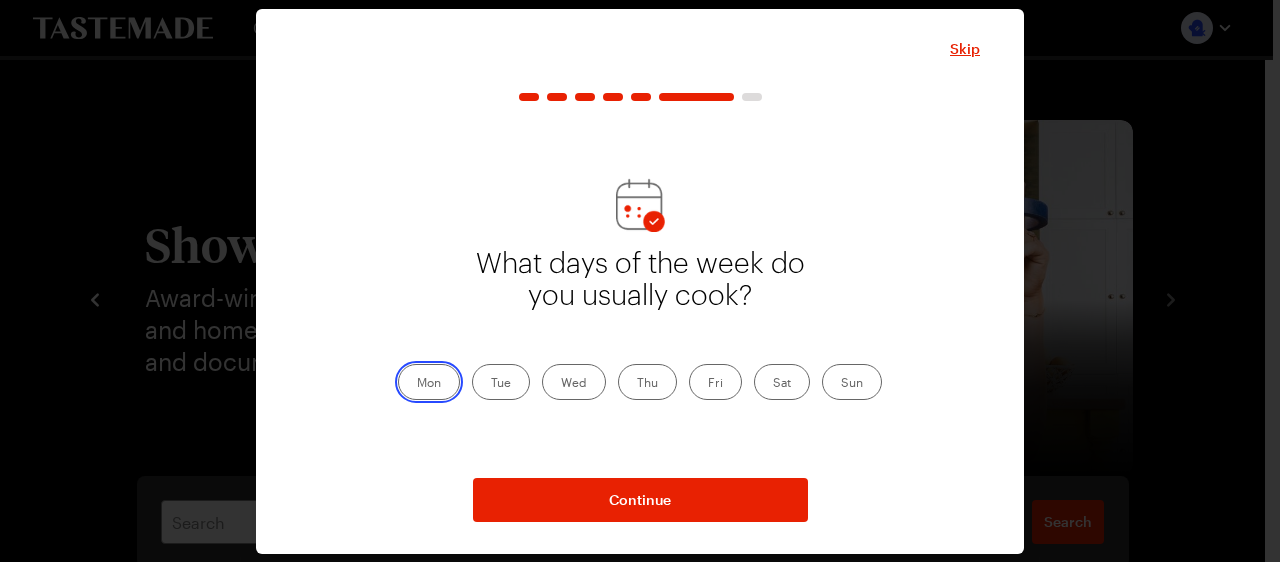 click on "Mon" at bounding box center [417, 384] 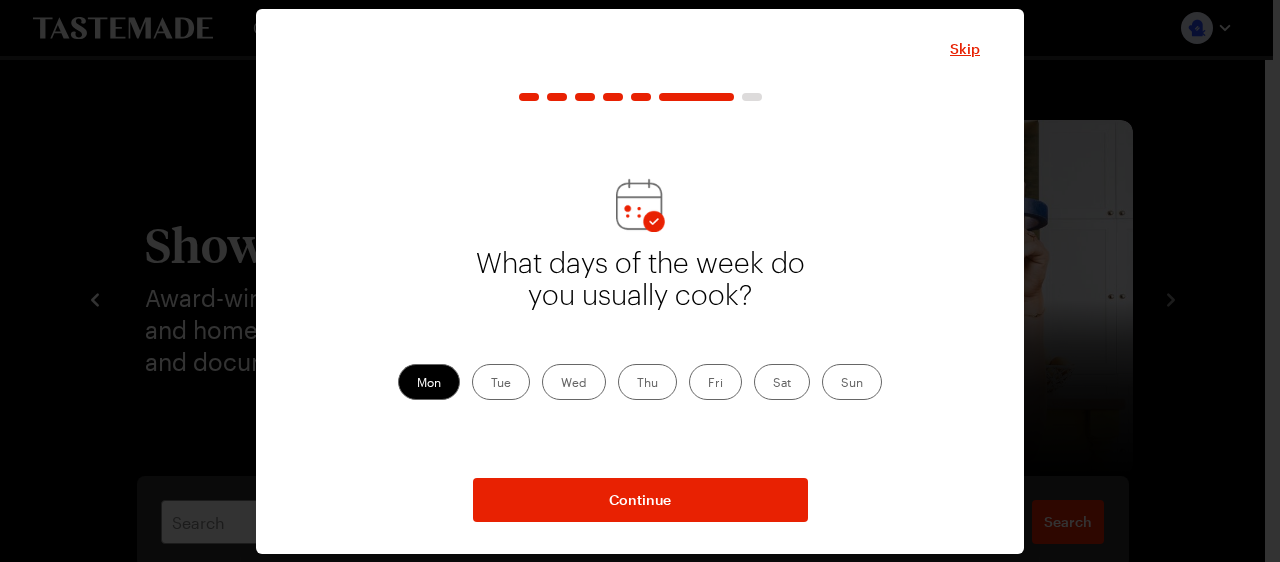 click on "Tue" at bounding box center [501, 382] 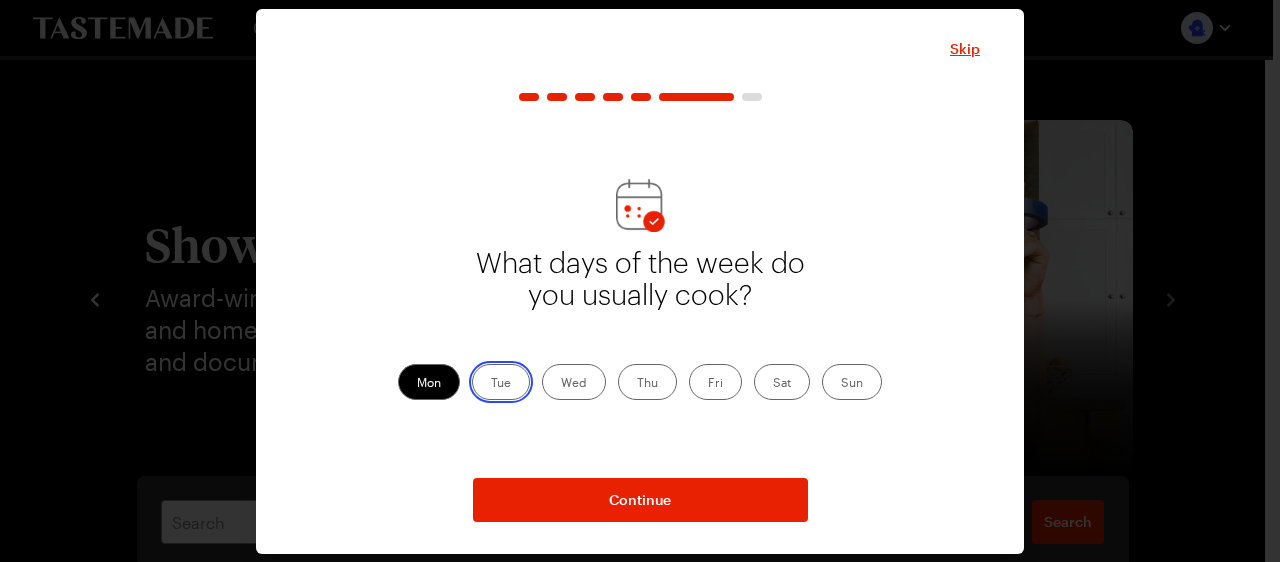 click on "Tue" at bounding box center [491, 384] 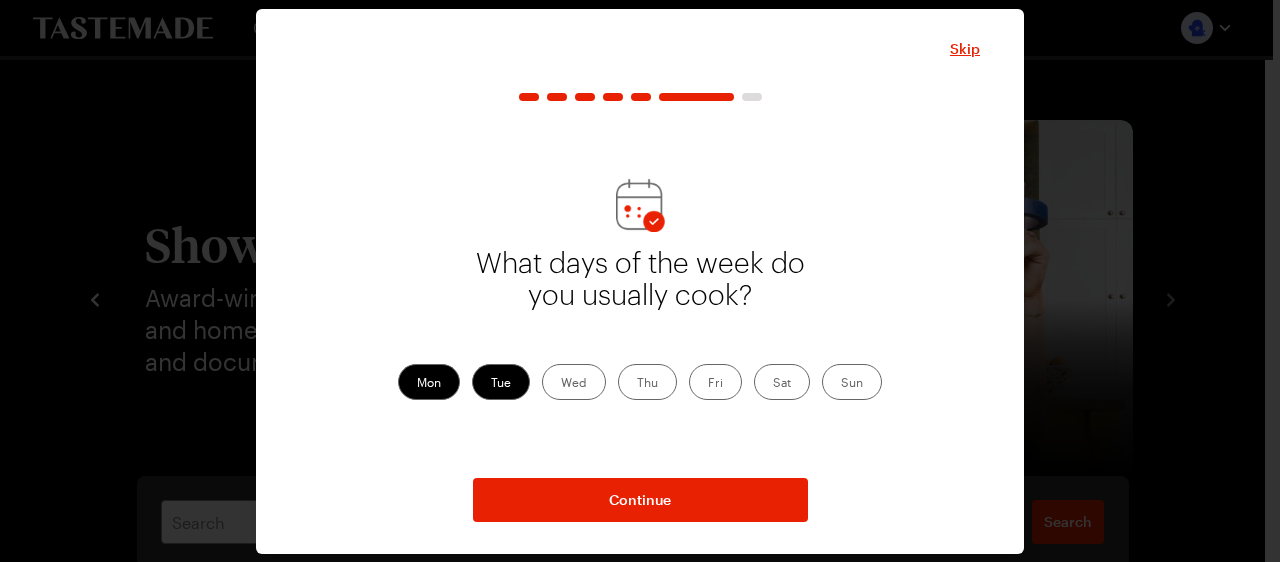 click on "Wed" at bounding box center [574, 382] 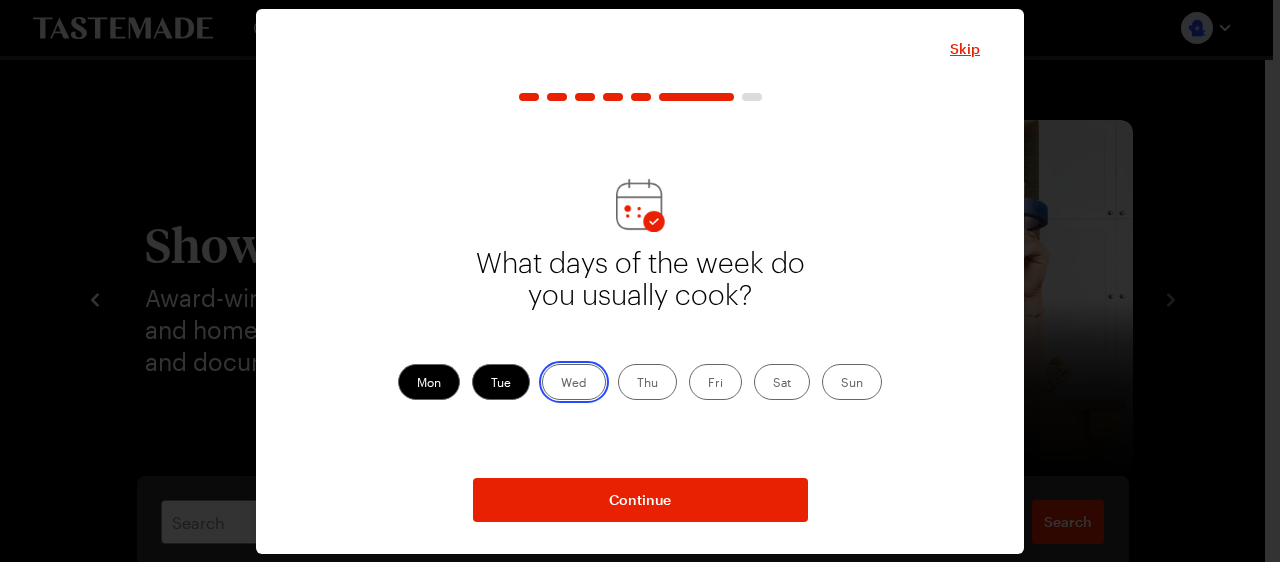 click on "Wed" at bounding box center [561, 384] 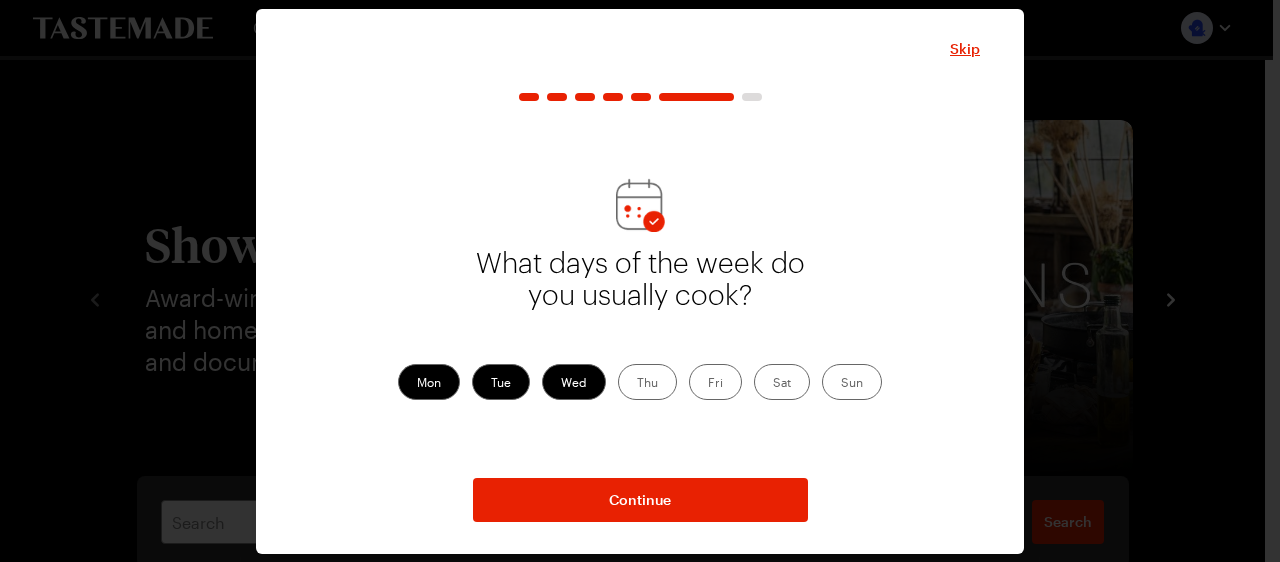 click on "Thu" at bounding box center (647, 382) 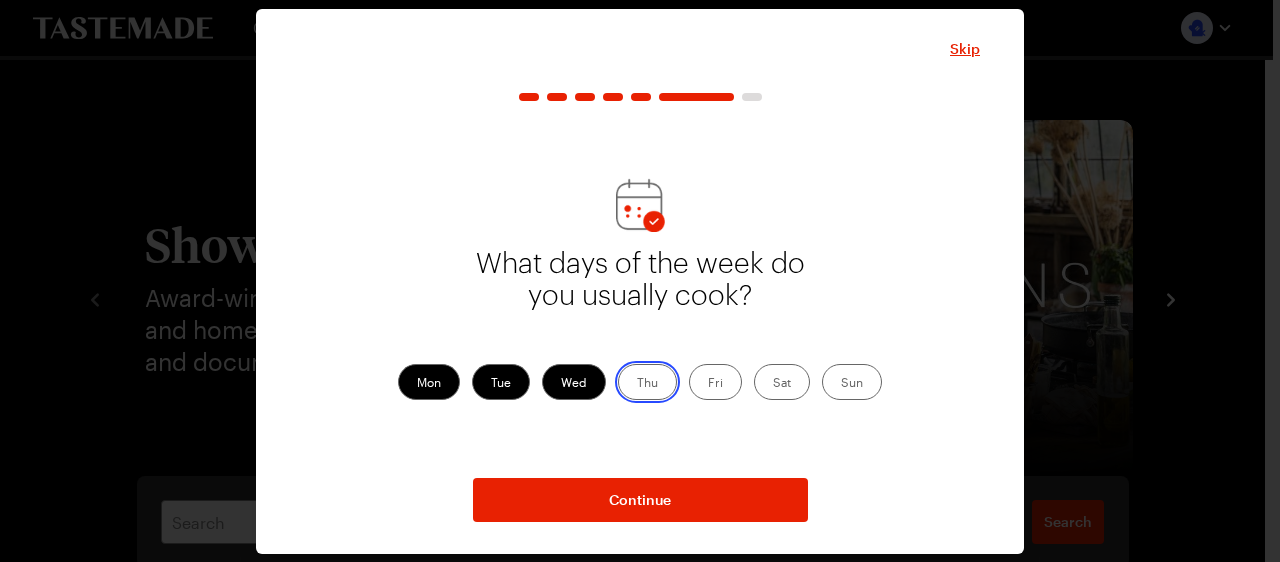 click on "Thu" at bounding box center (637, 384) 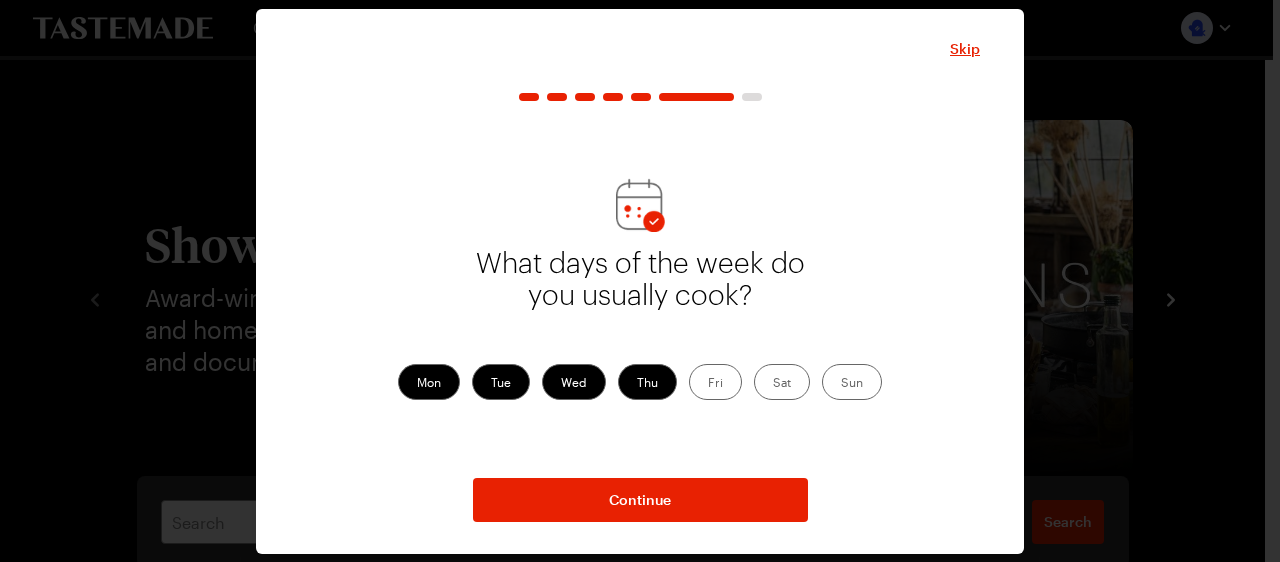drag, startPoint x: 704, startPoint y: 368, endPoint x: 738, endPoint y: 375, distance: 34.713108 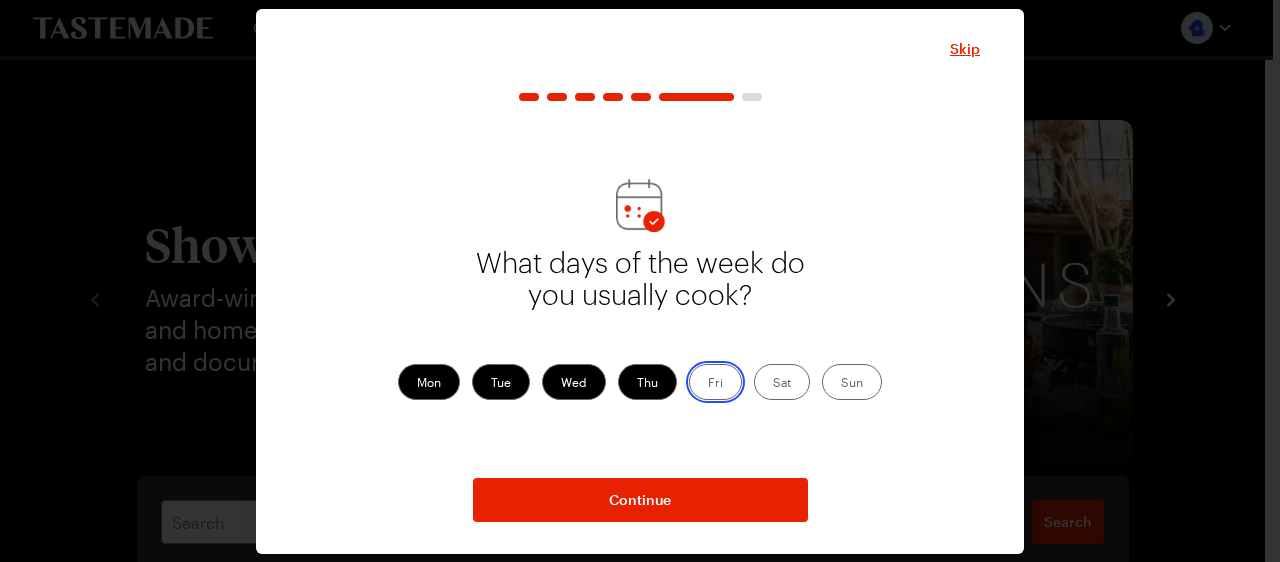 click on "Fri" at bounding box center [708, 384] 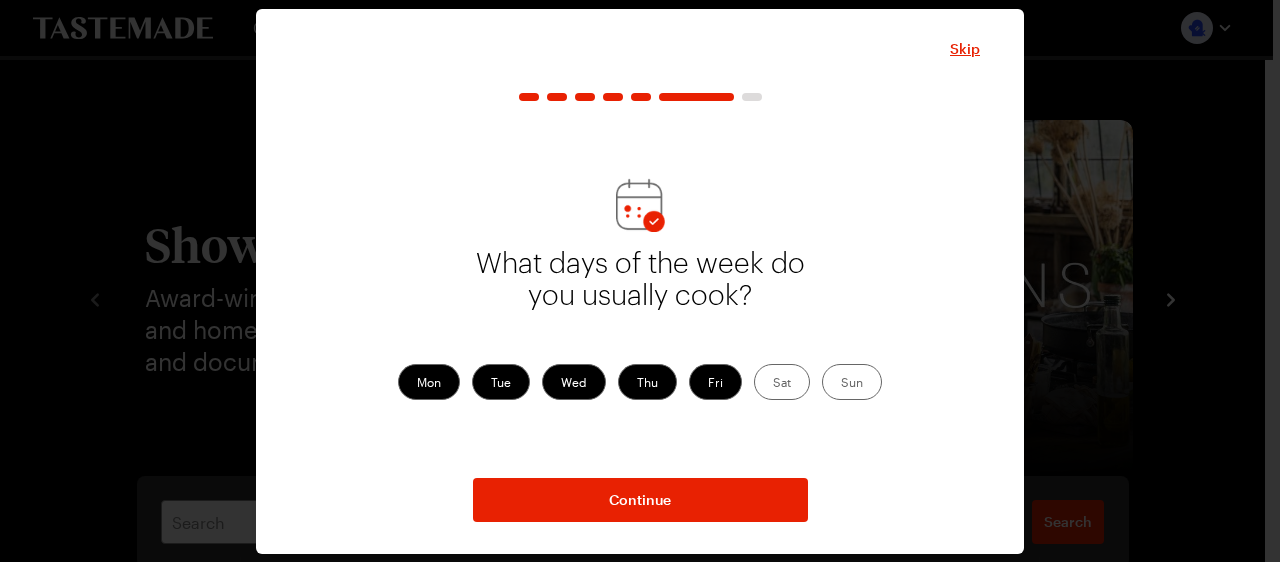 click on "Sat" at bounding box center (782, 382) 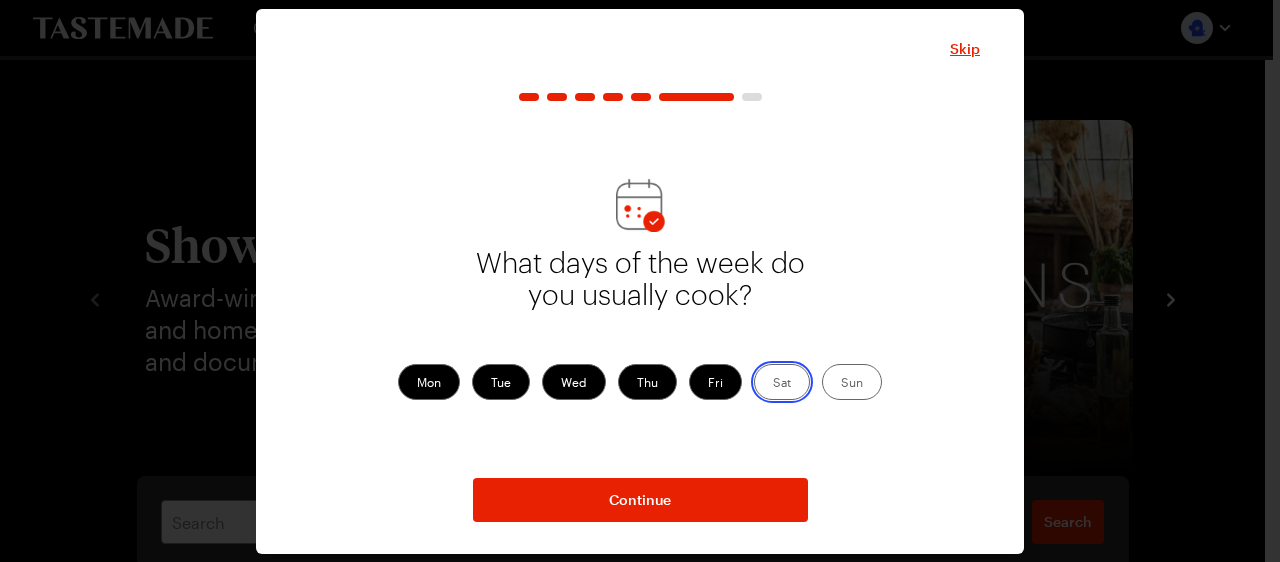 click on "Sat" at bounding box center [773, 384] 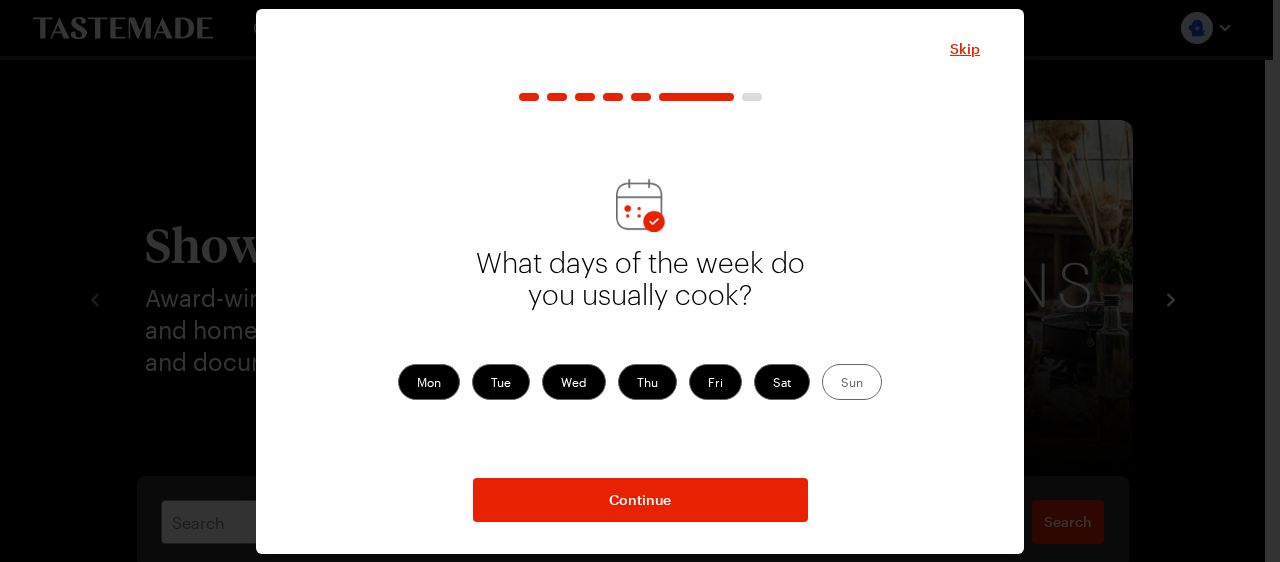 click on "Sun" at bounding box center (852, 382) 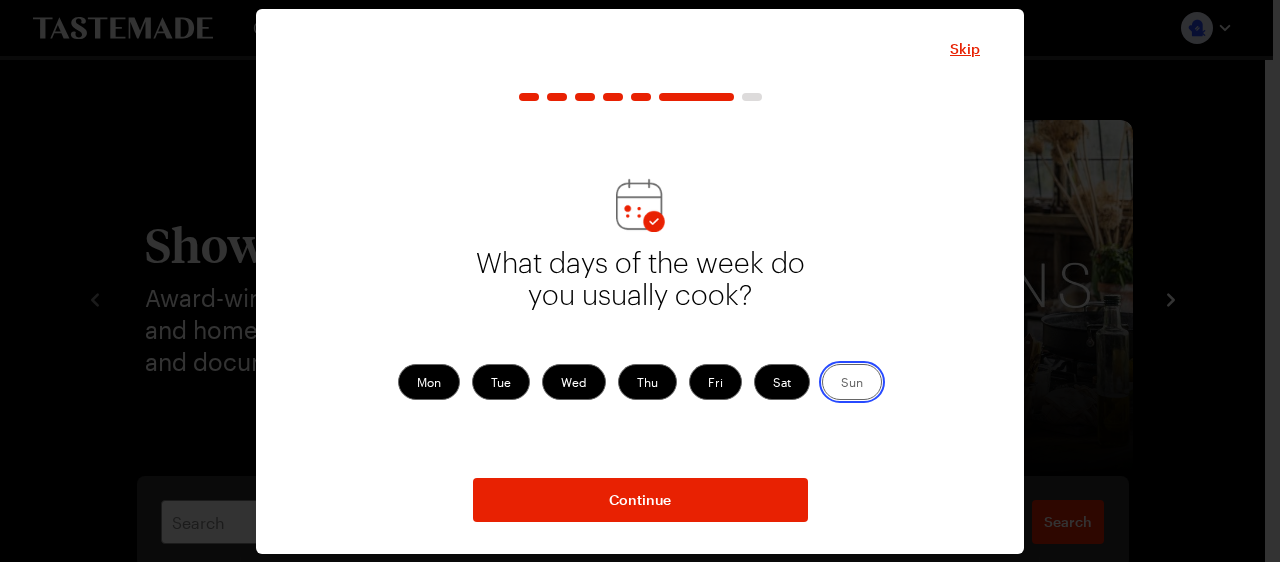 click on "Sun" at bounding box center (841, 384) 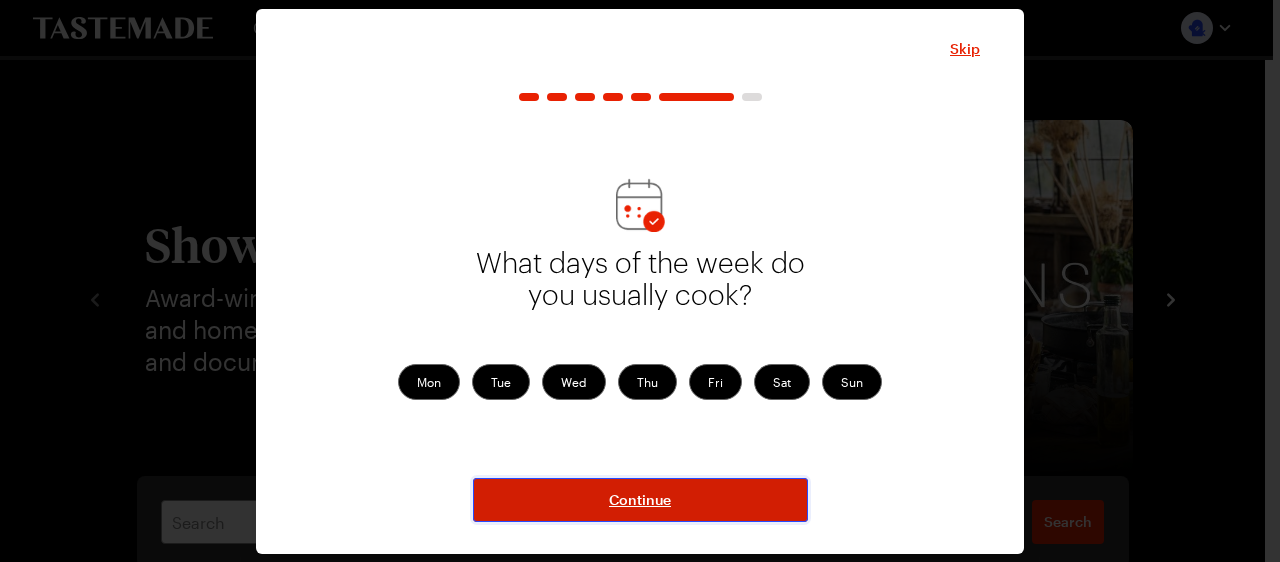 click on "Continue" at bounding box center [640, 500] 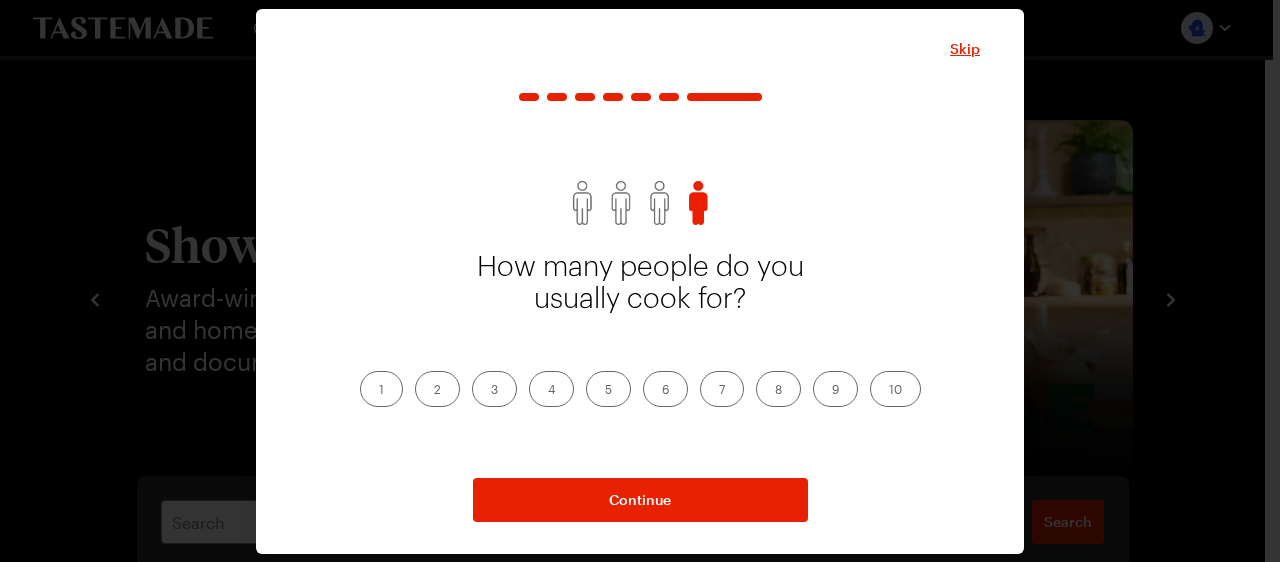 click on "2" at bounding box center [437, 389] 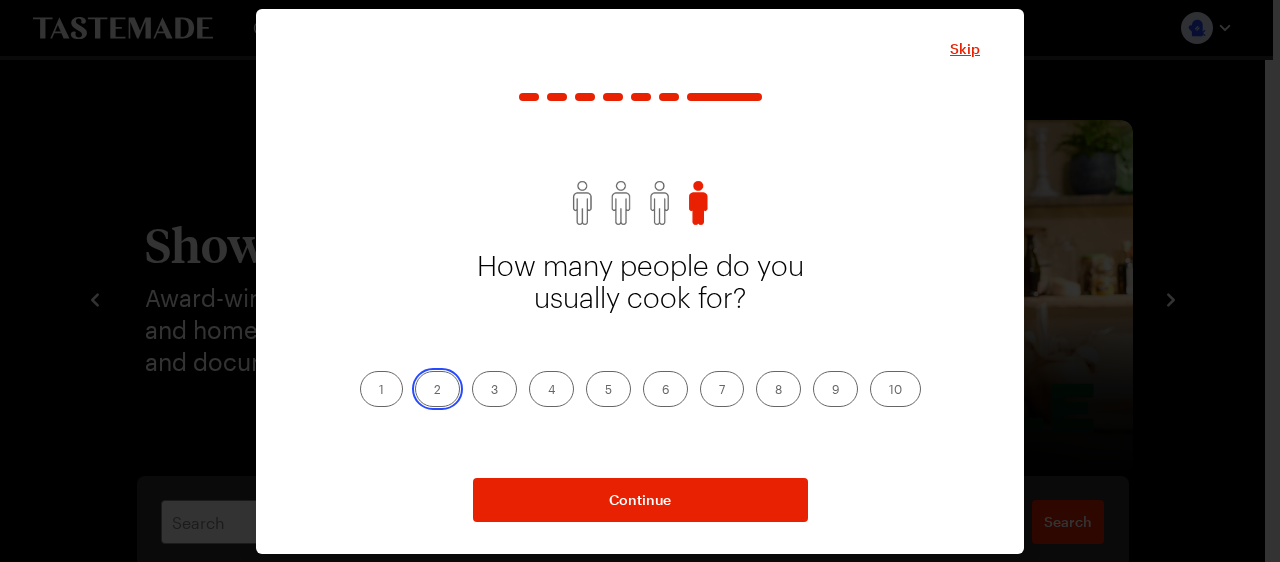 click on "2" at bounding box center [434, 391] 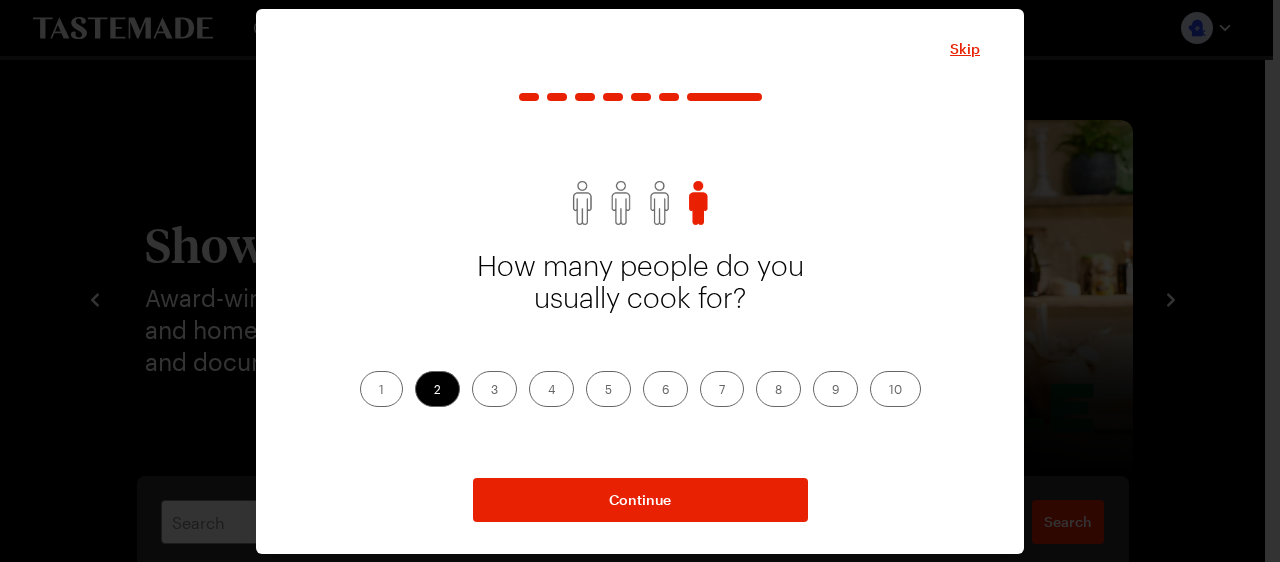 click on "3" at bounding box center [494, 389] 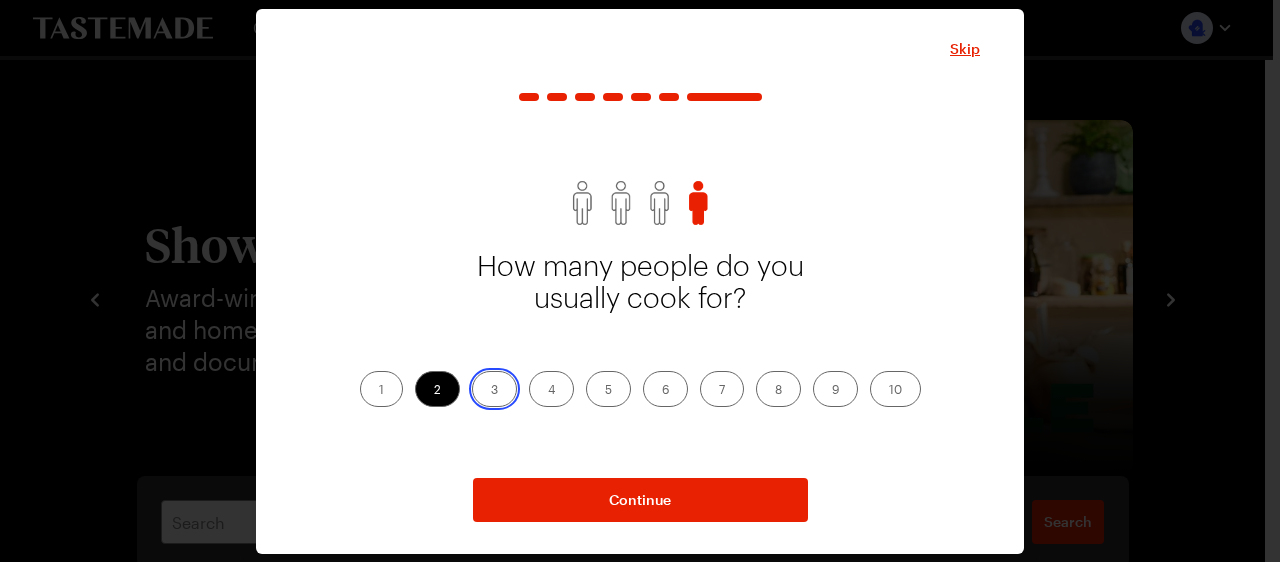 click on "3" at bounding box center (491, 391) 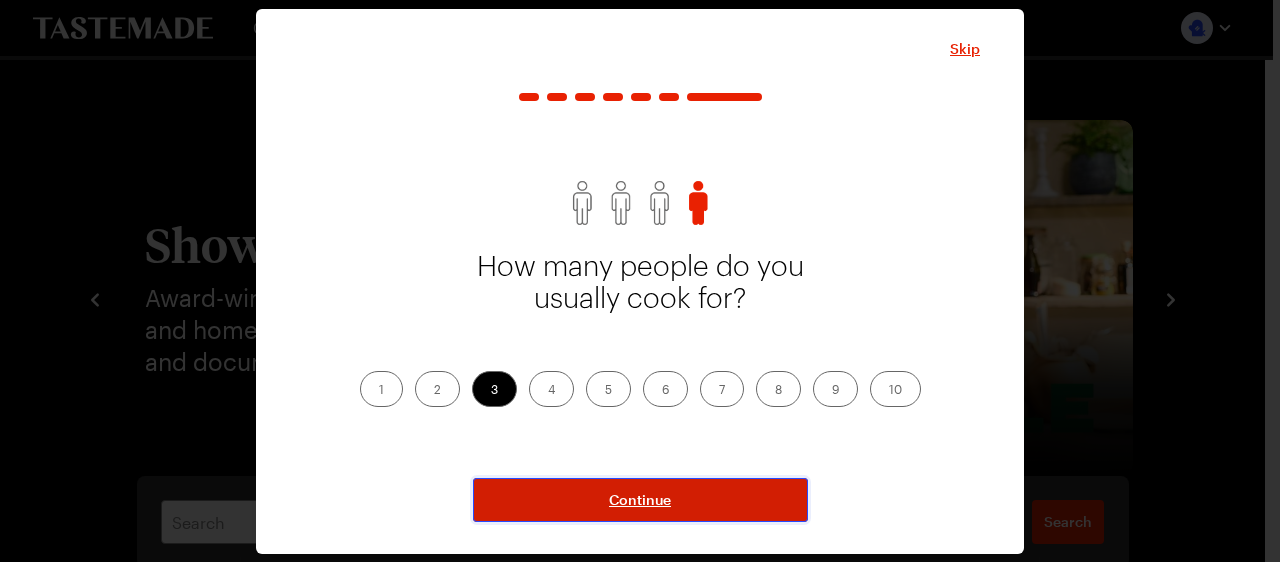 click on "Continue" at bounding box center [640, 500] 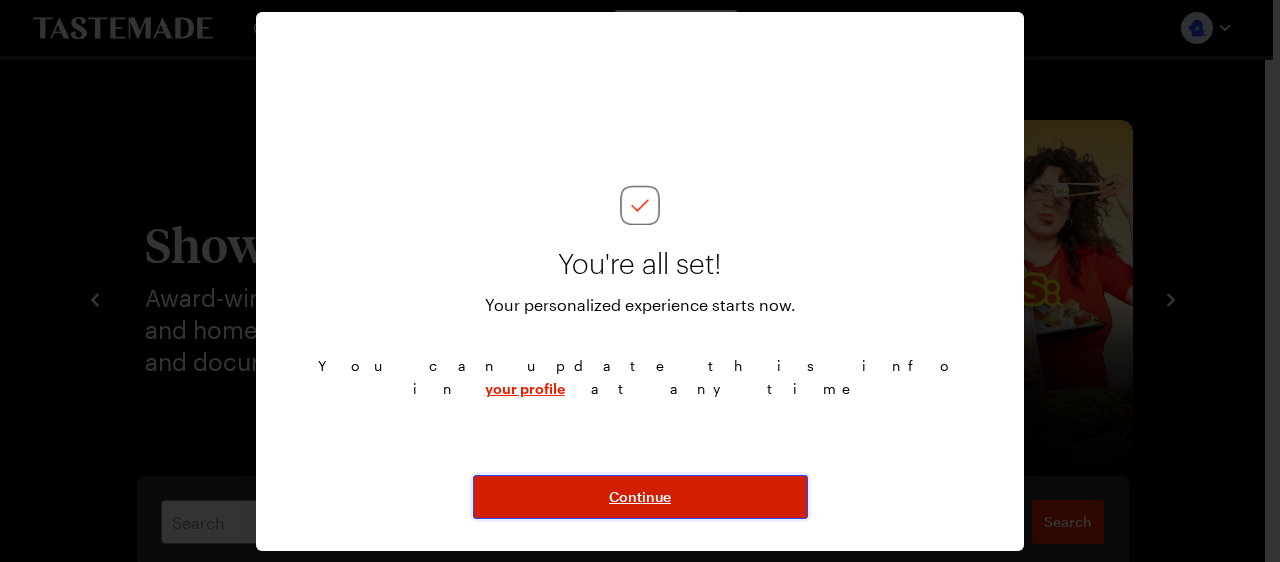 click on "Continue" at bounding box center [640, 497] 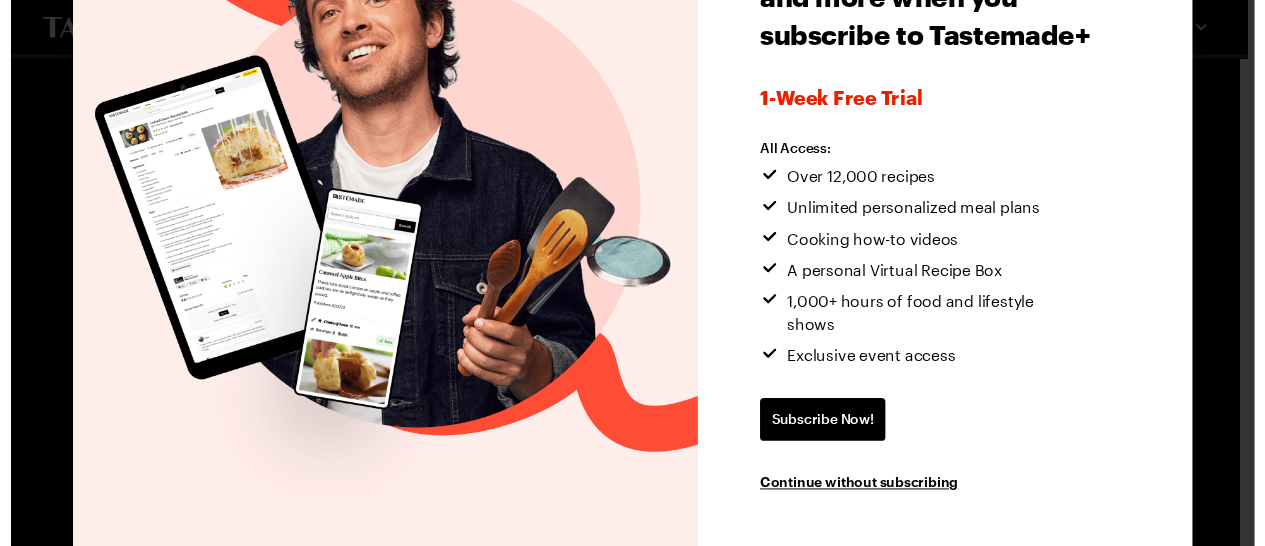 scroll, scrollTop: 0, scrollLeft: 0, axis: both 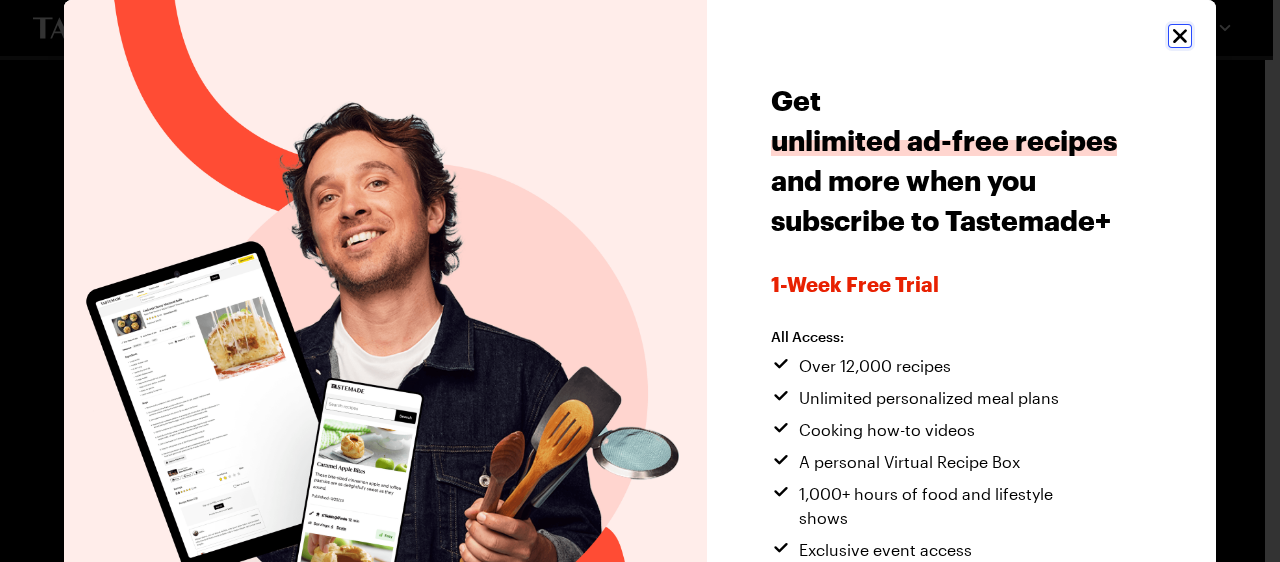 click 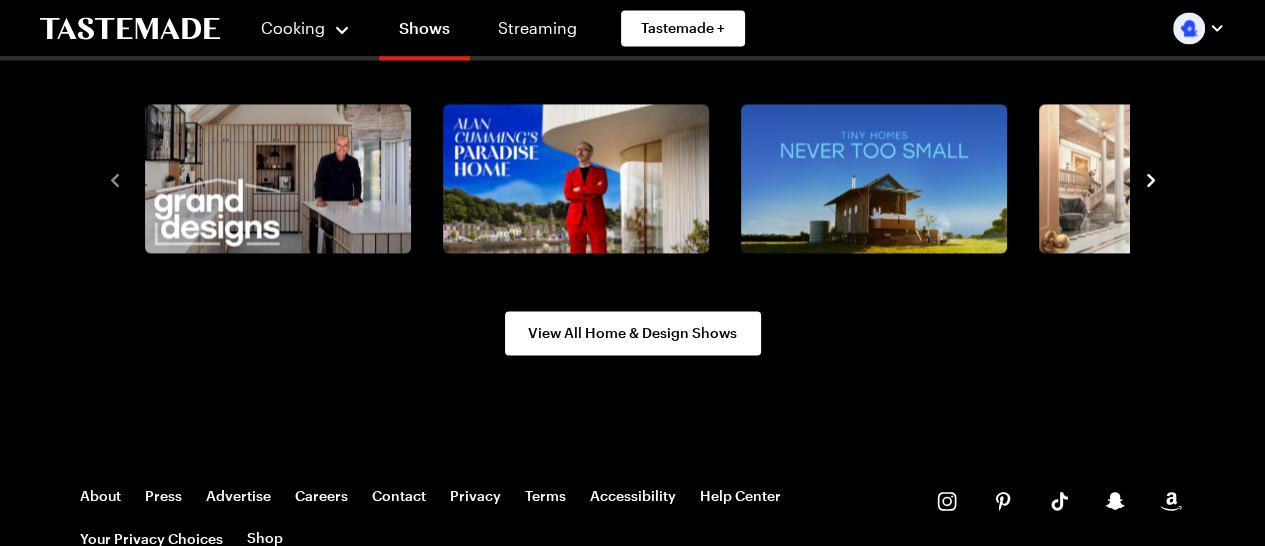scroll, scrollTop: 2400, scrollLeft: 0, axis: vertical 